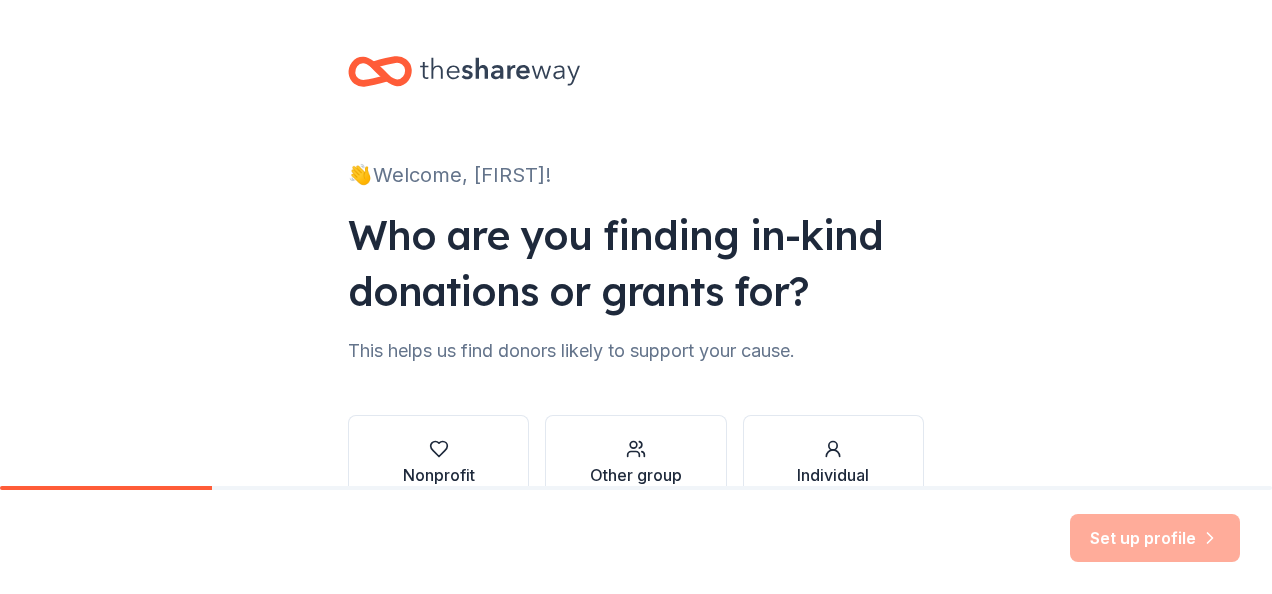 scroll, scrollTop: 0, scrollLeft: 0, axis: both 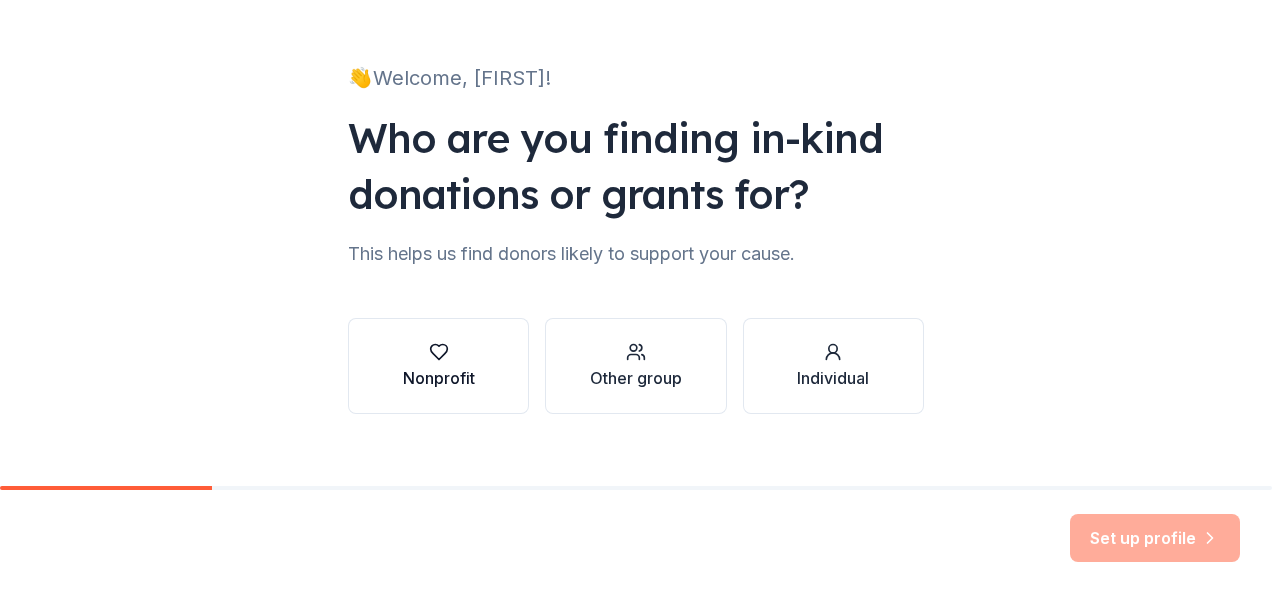 click 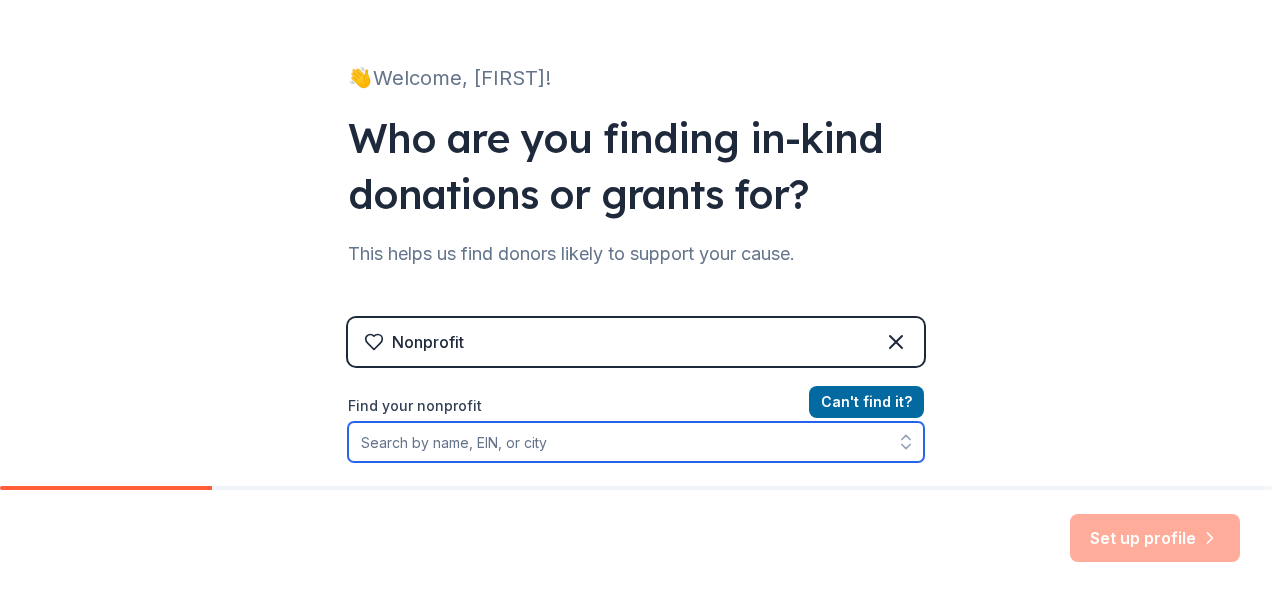 click on "Find your nonprofit" at bounding box center [636, 442] 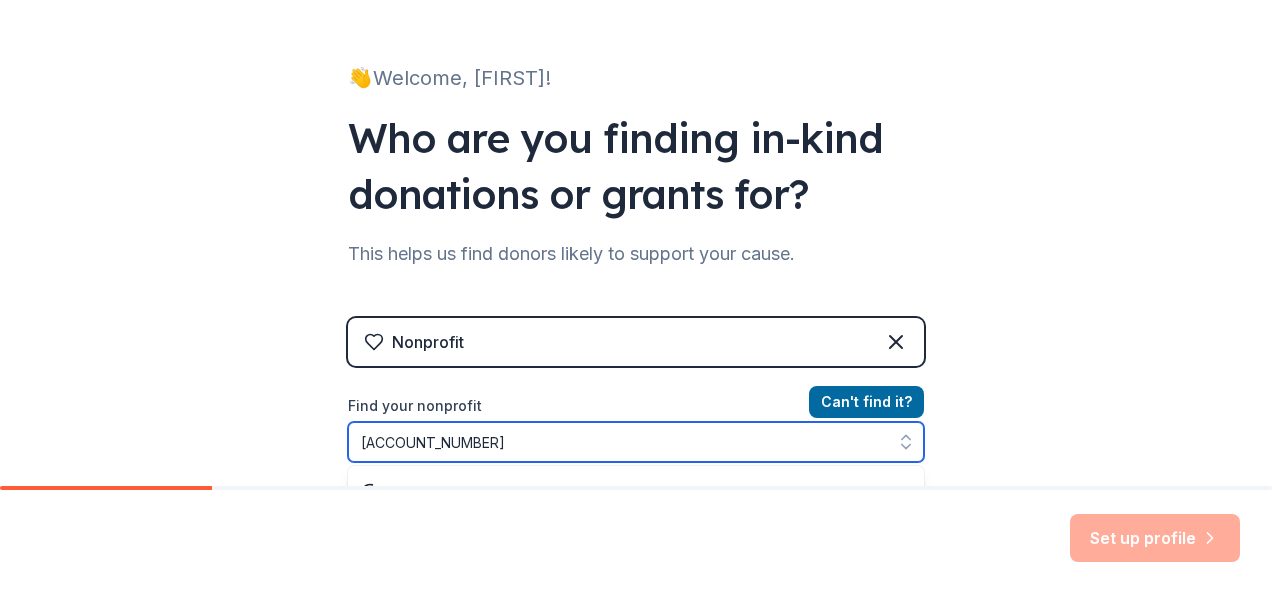 scroll, scrollTop: 173, scrollLeft: 0, axis: vertical 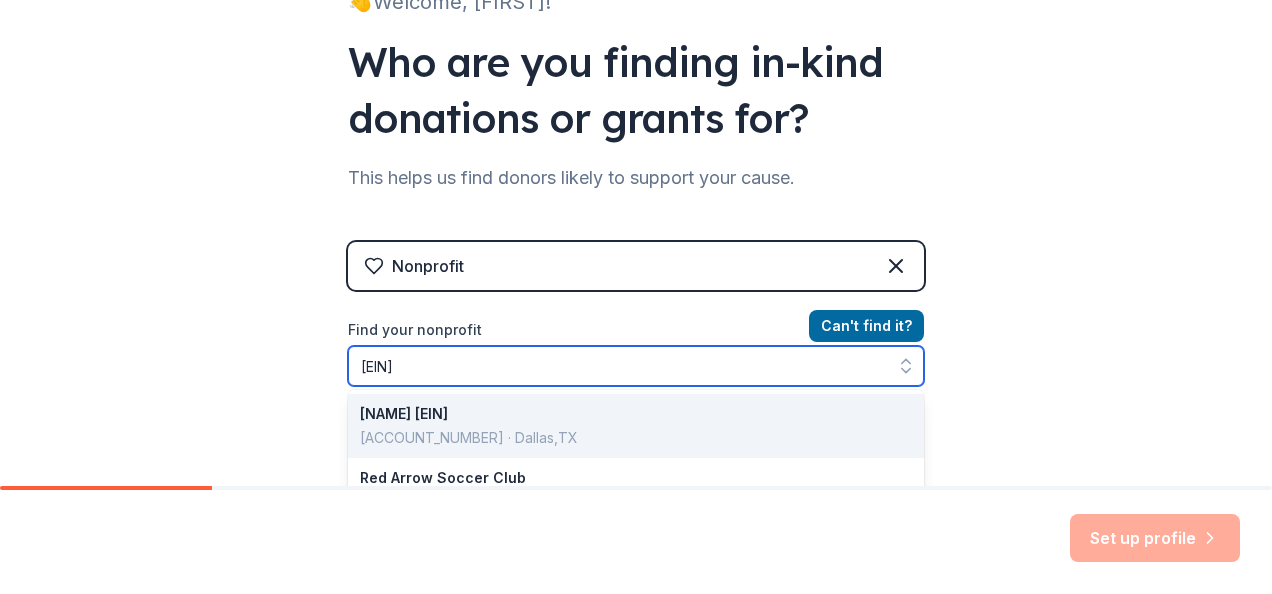 type on "[ACCOUNT_NUMBER]" 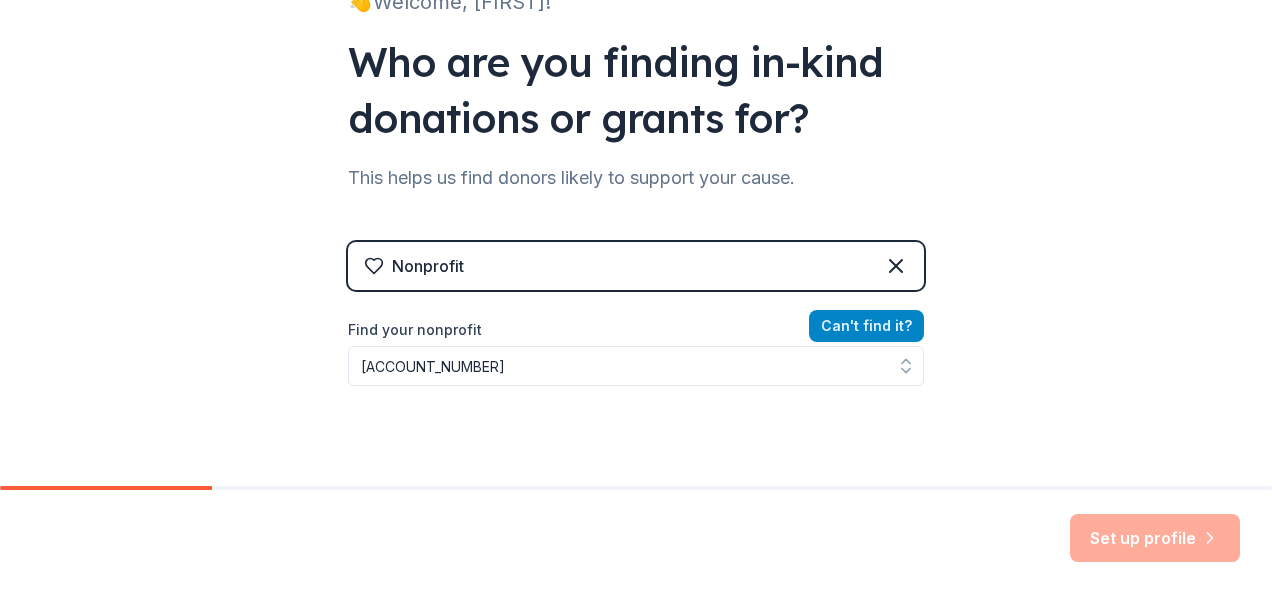 click on "Can ' t find it?" at bounding box center [866, 326] 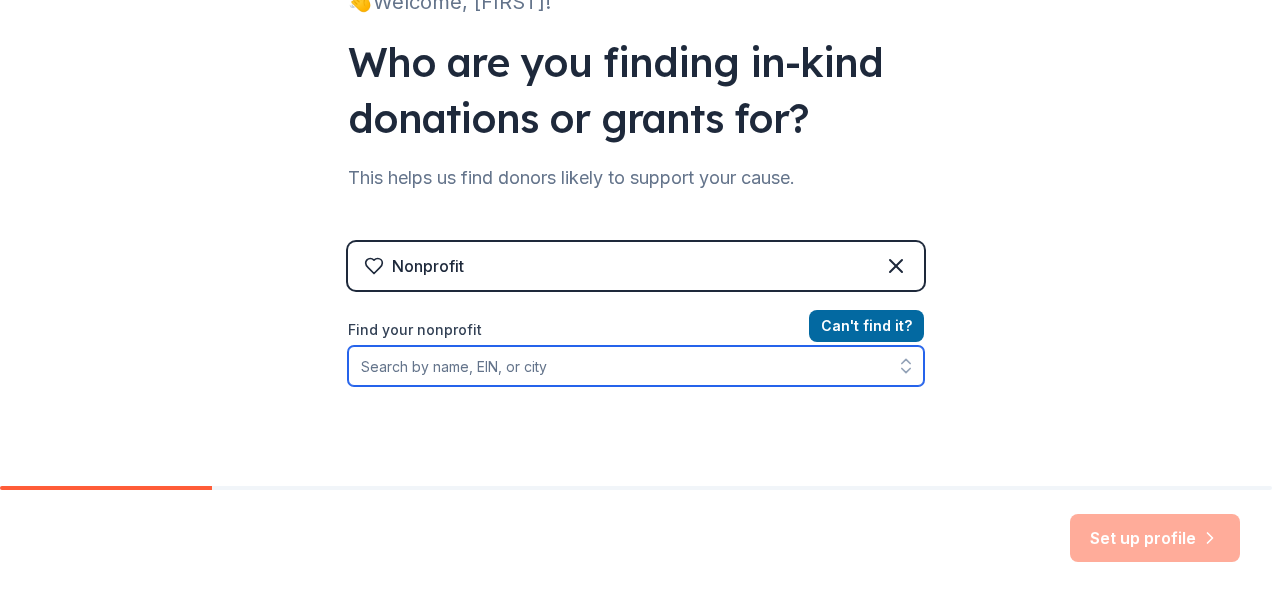 click on "Find your nonprofit" at bounding box center [636, 366] 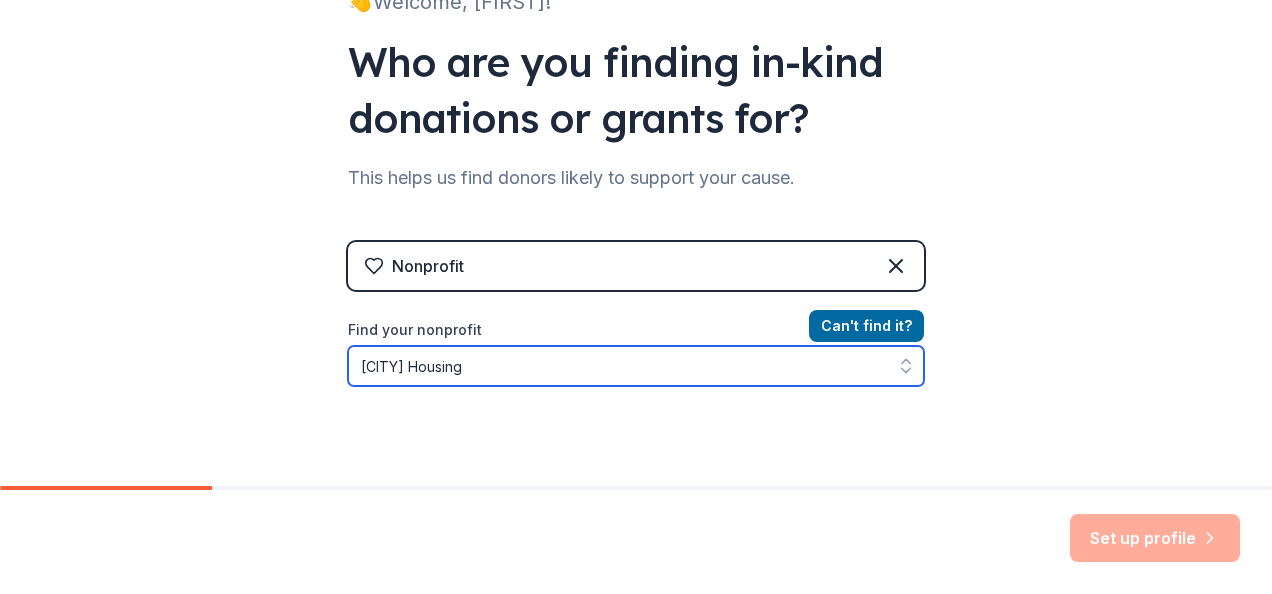 scroll, scrollTop: 317, scrollLeft: 0, axis: vertical 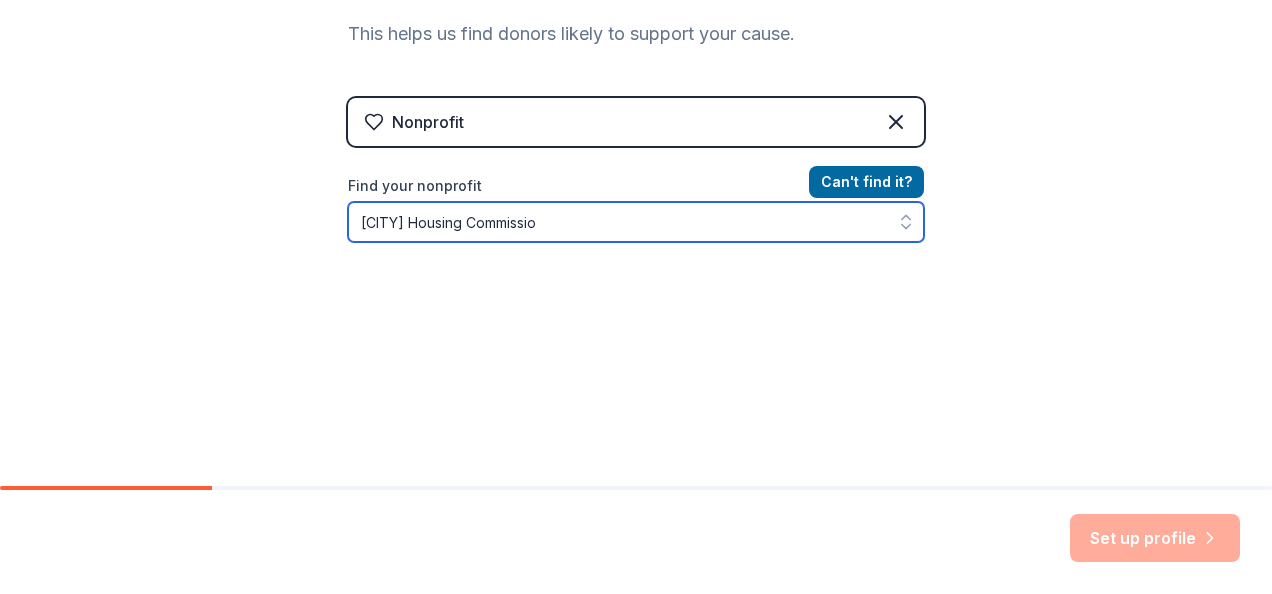 type on "[CITY] Housing Commission" 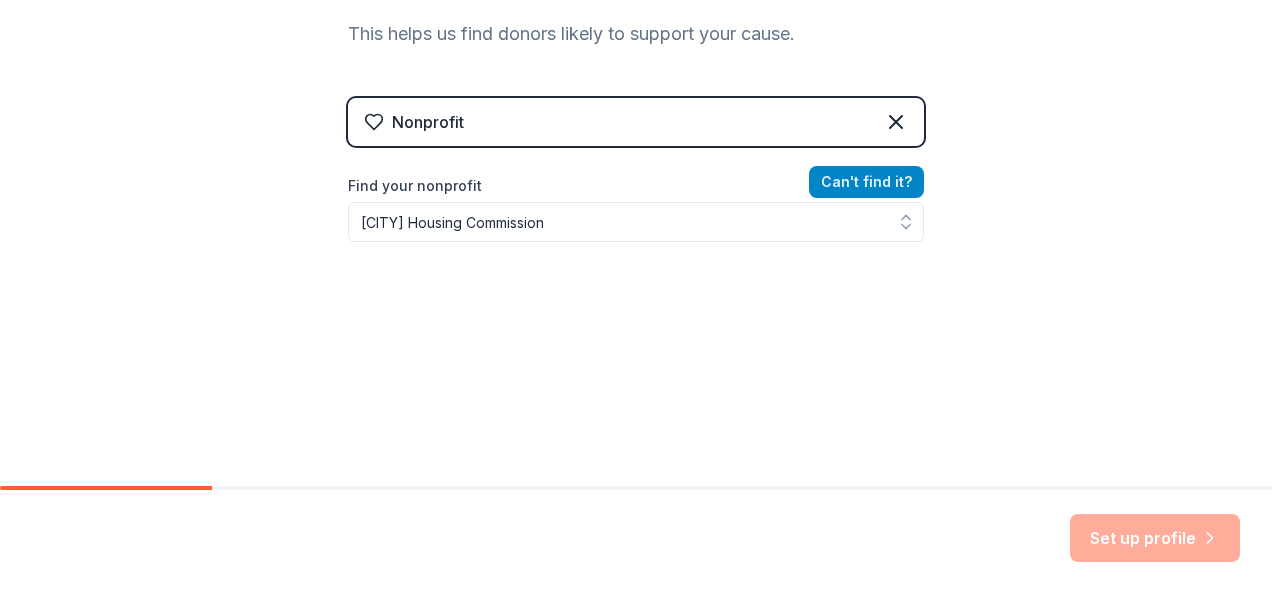 click on "Can ' t find it?" at bounding box center (866, 182) 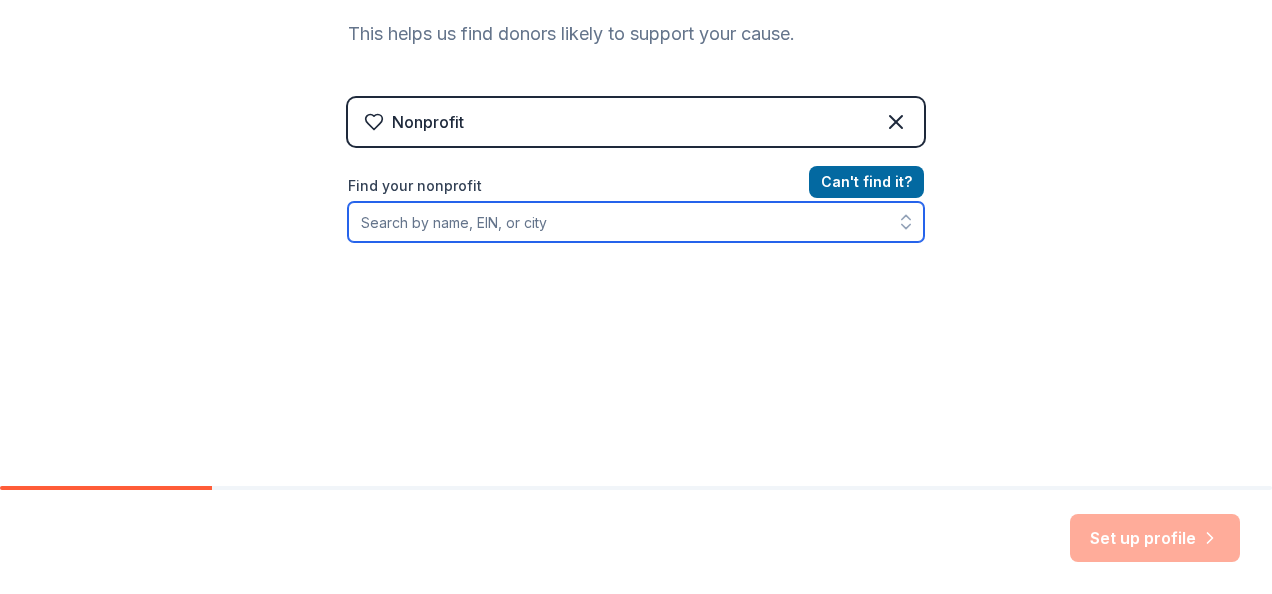 click on "Find your nonprofit" at bounding box center [636, 222] 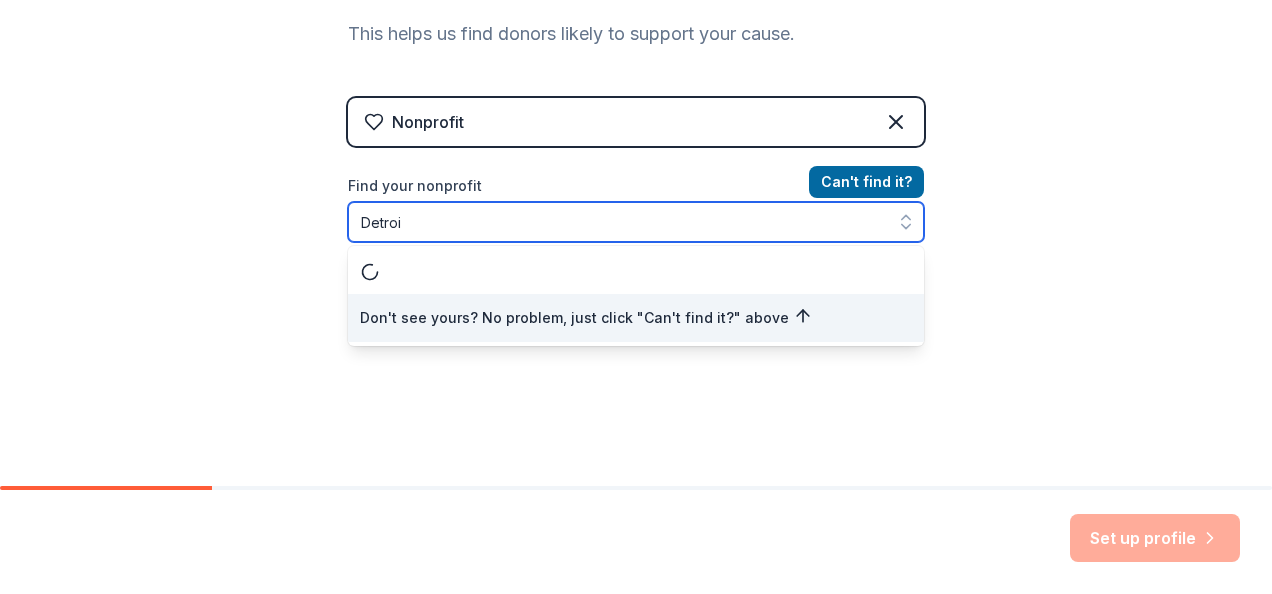 type on "Detroit" 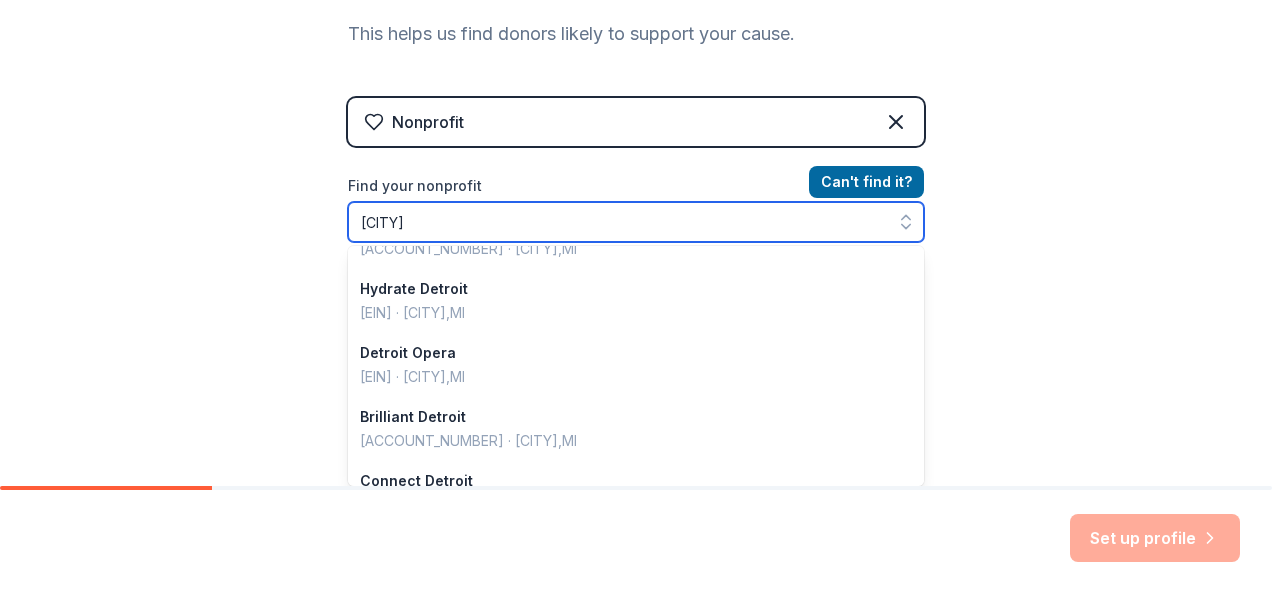 scroll, scrollTop: 266, scrollLeft: 0, axis: vertical 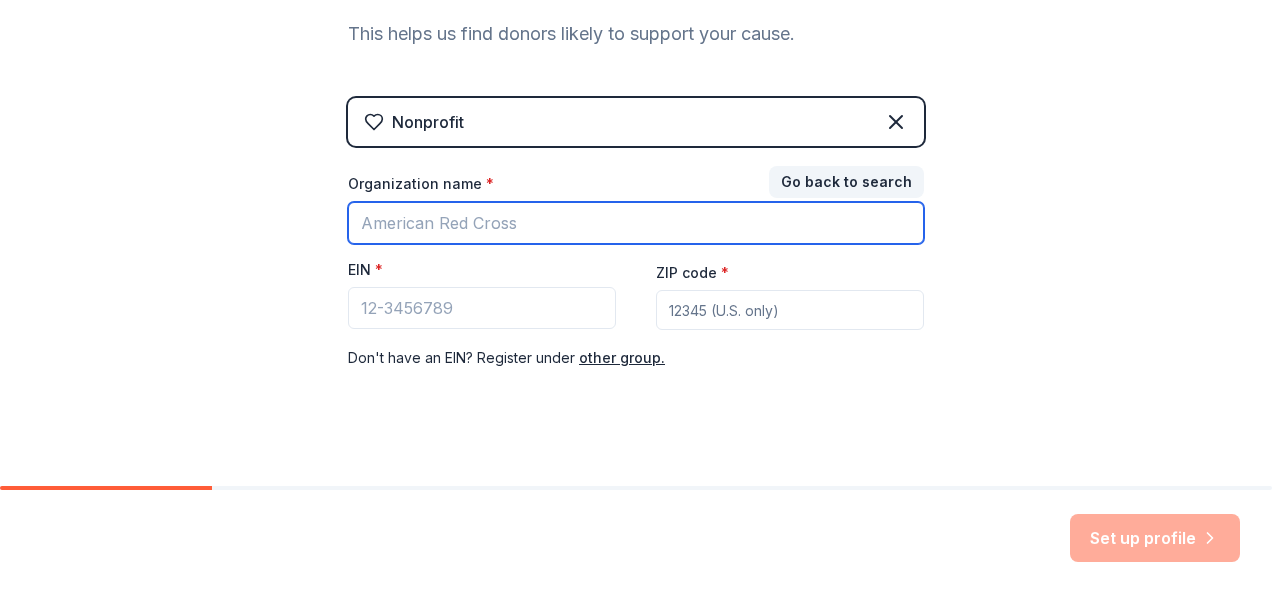 click on "Organization name *" at bounding box center [636, 223] 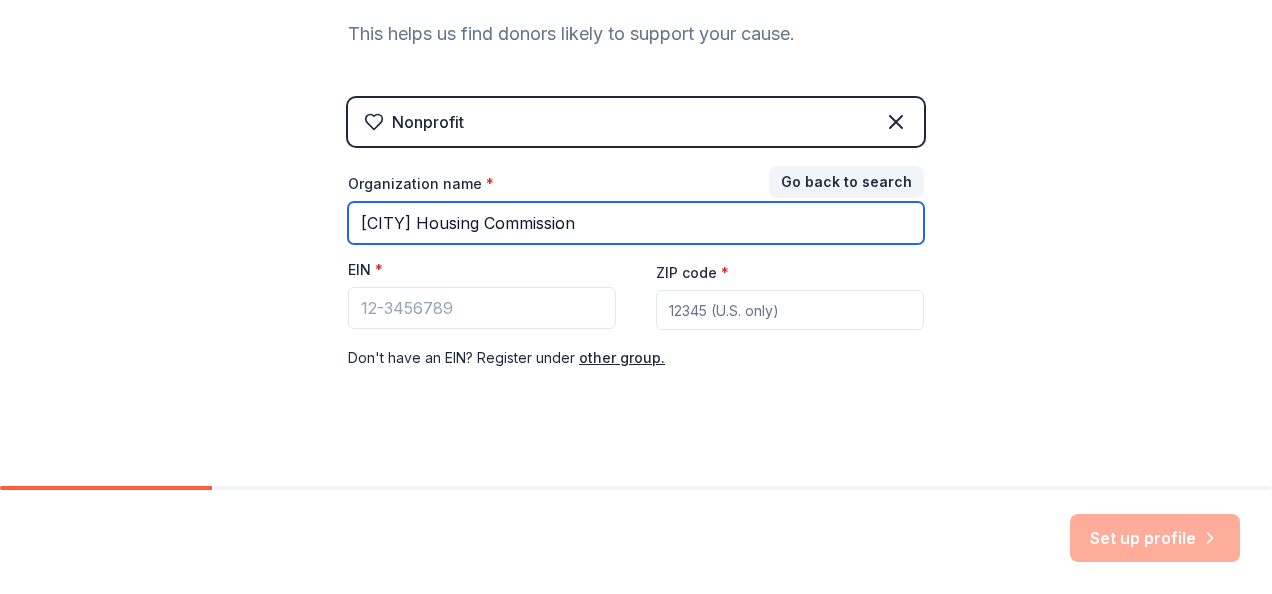 type on "Detroit Housing Commission" 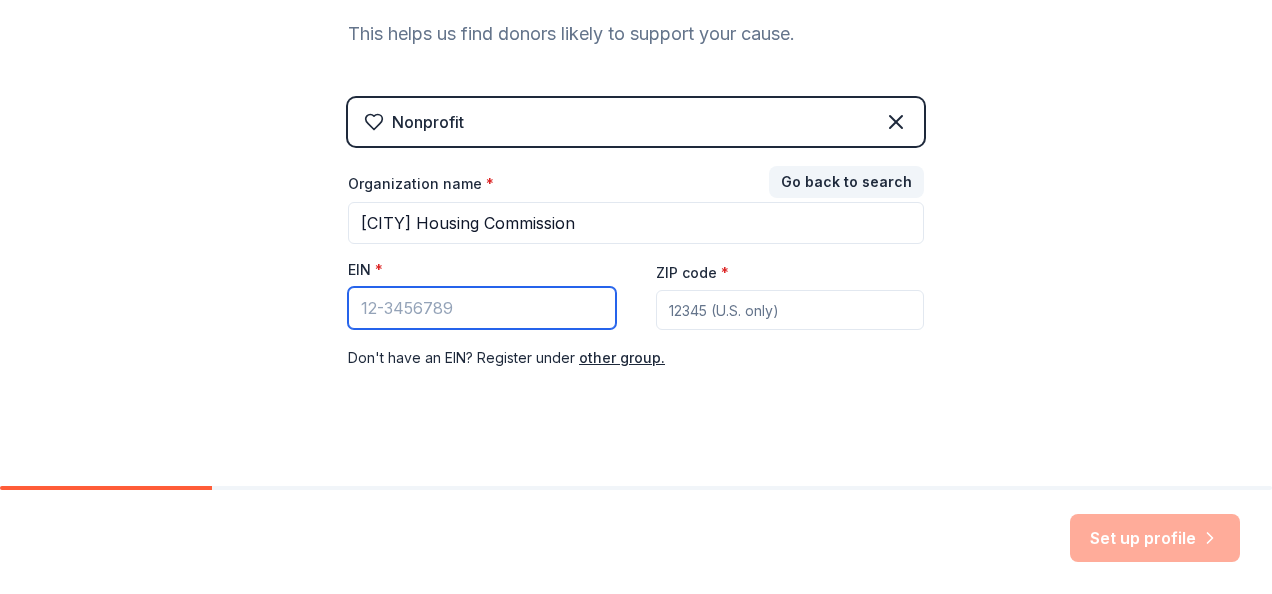 click on "EIN *" at bounding box center [482, 308] 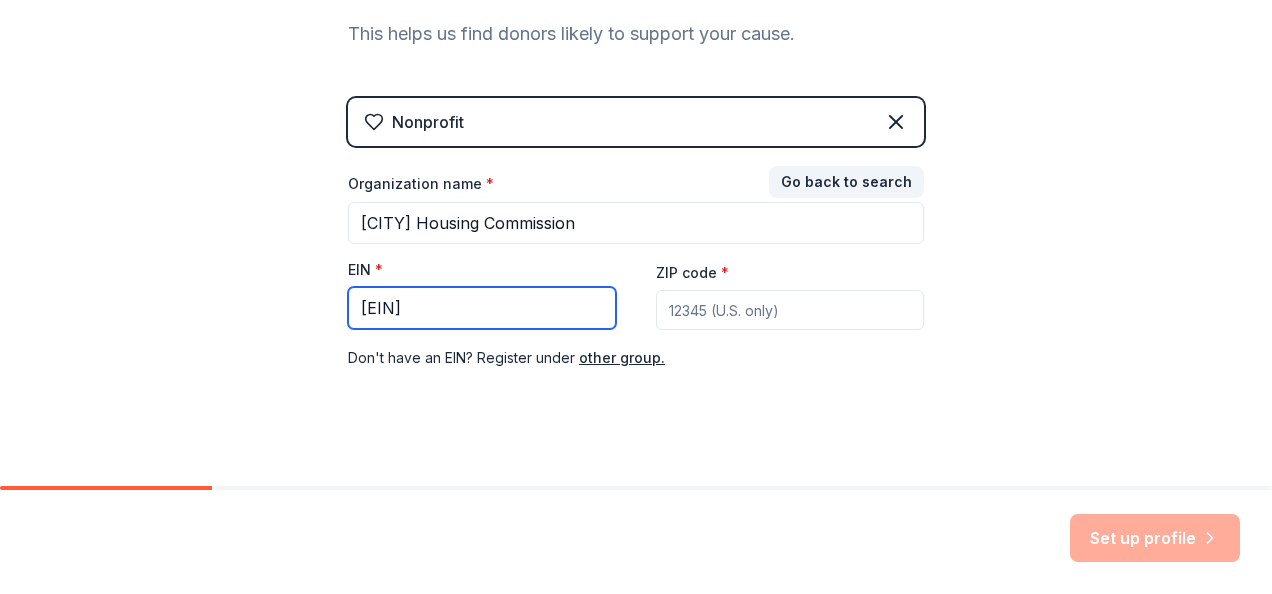 type on "38-3617958" 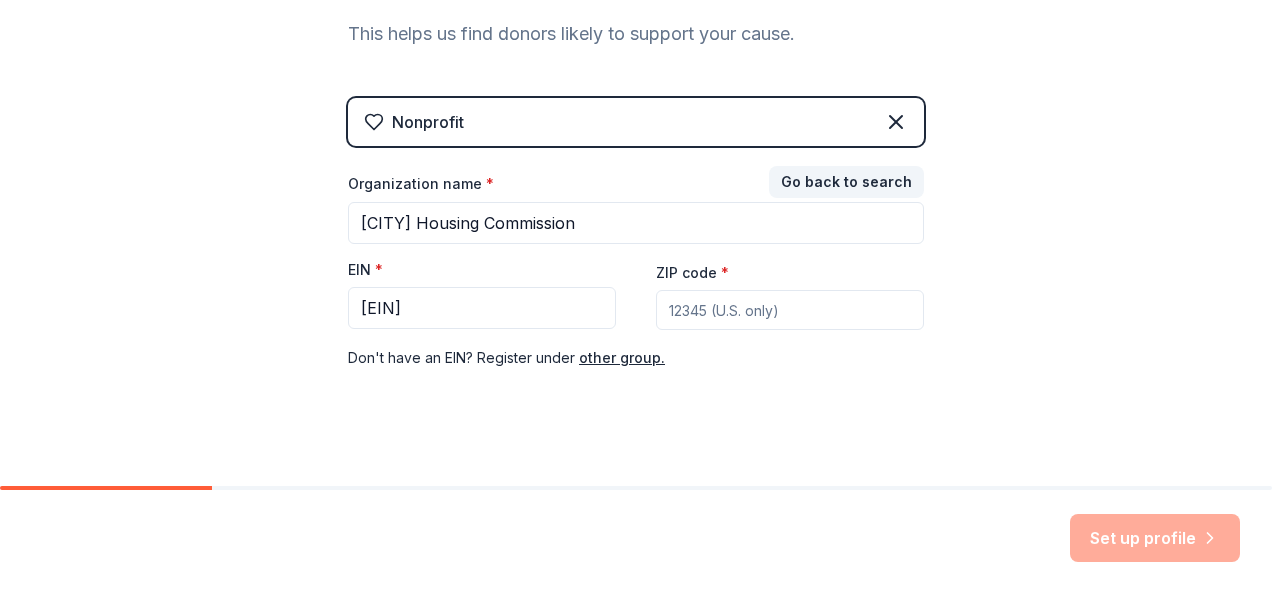 click on "ZIP code *" at bounding box center (790, 310) 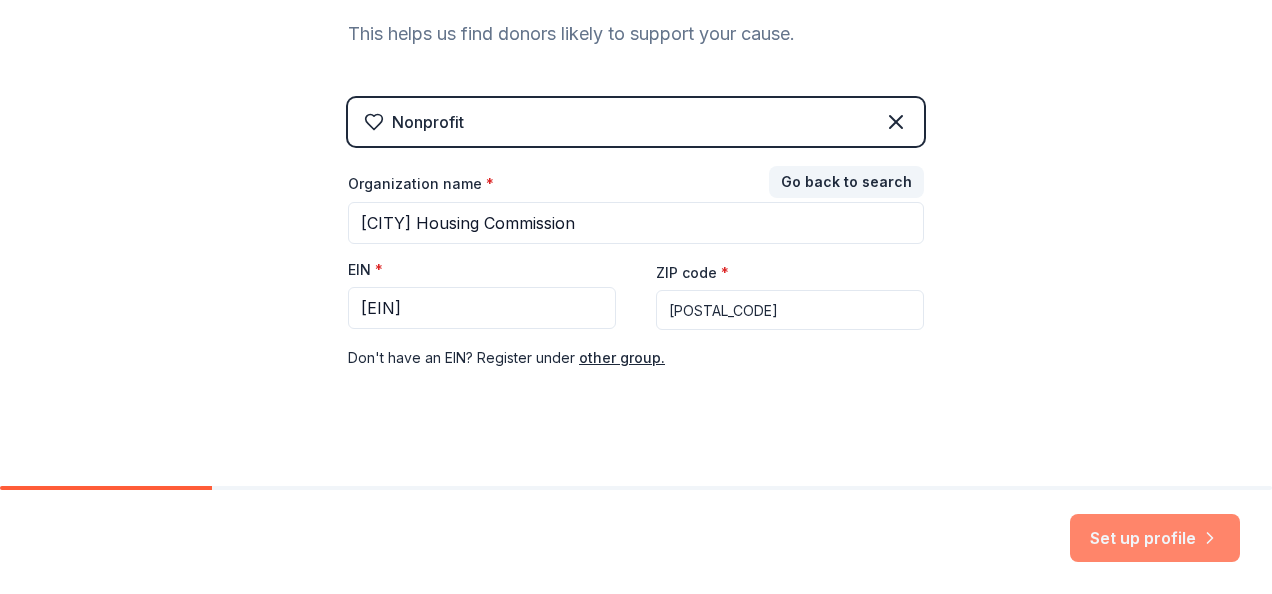 click on "Set up profile" at bounding box center (1155, 538) 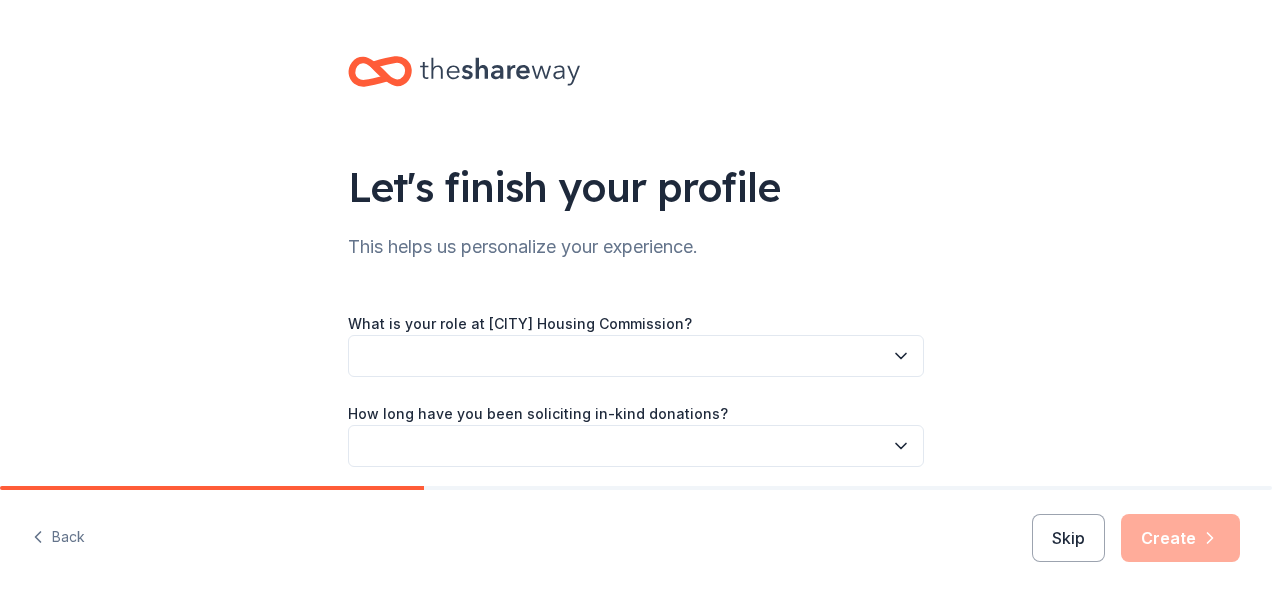 click at bounding box center [636, 356] 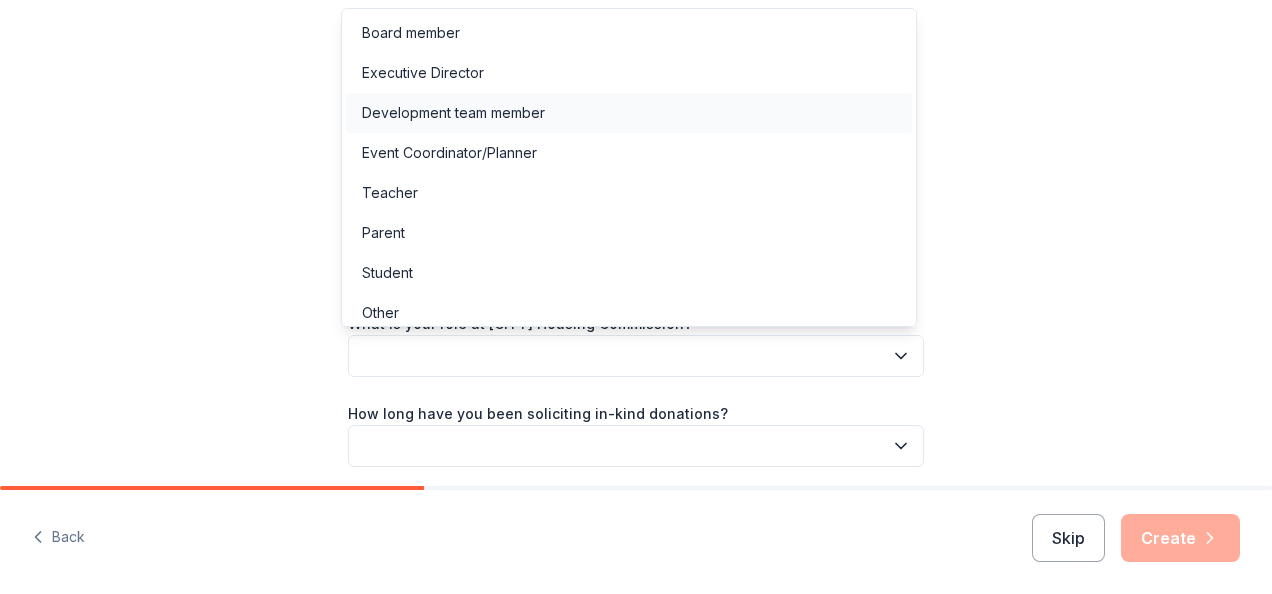 click on "Development team member" at bounding box center (453, 113) 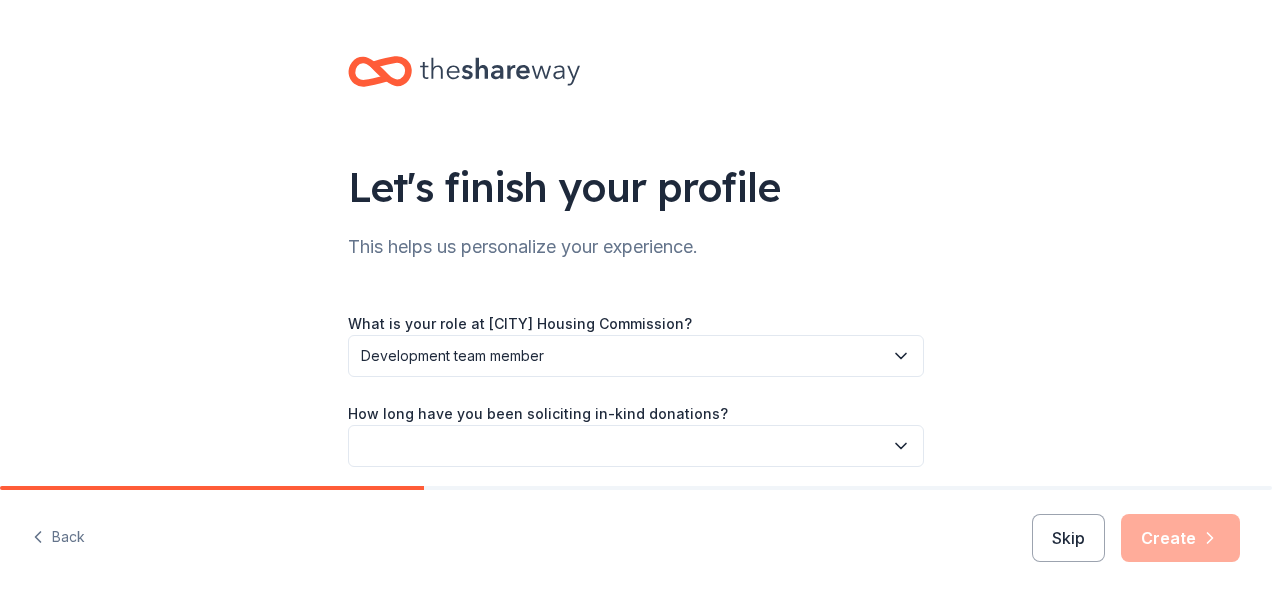 click at bounding box center (636, 446) 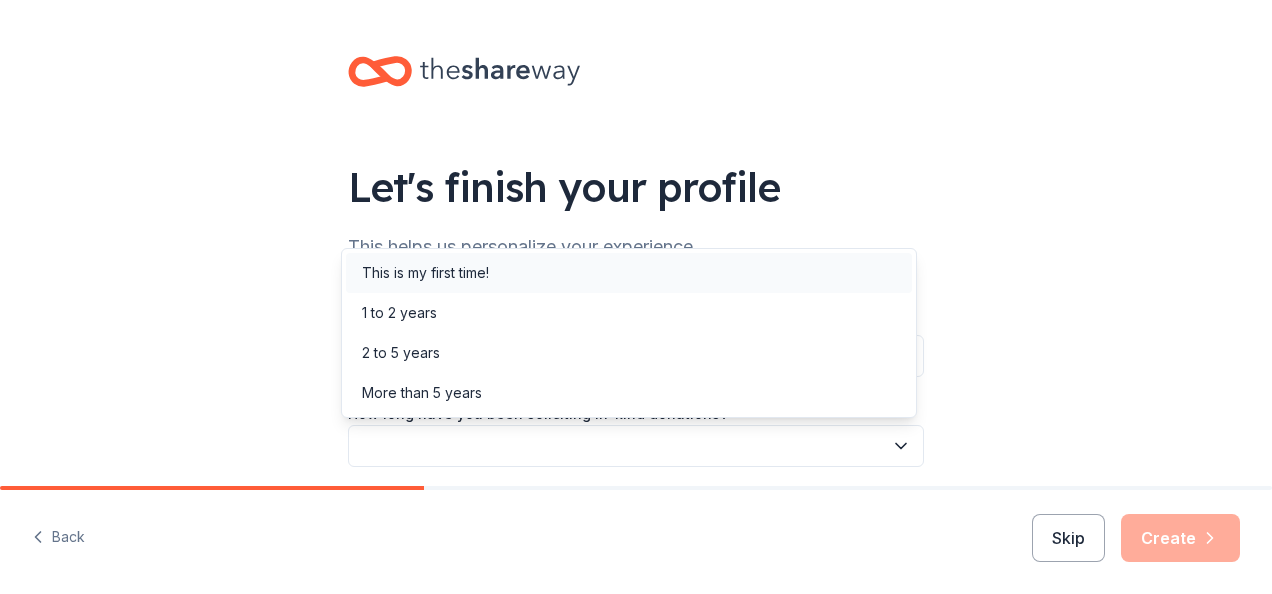 click on "This is my first time!" at bounding box center (425, 273) 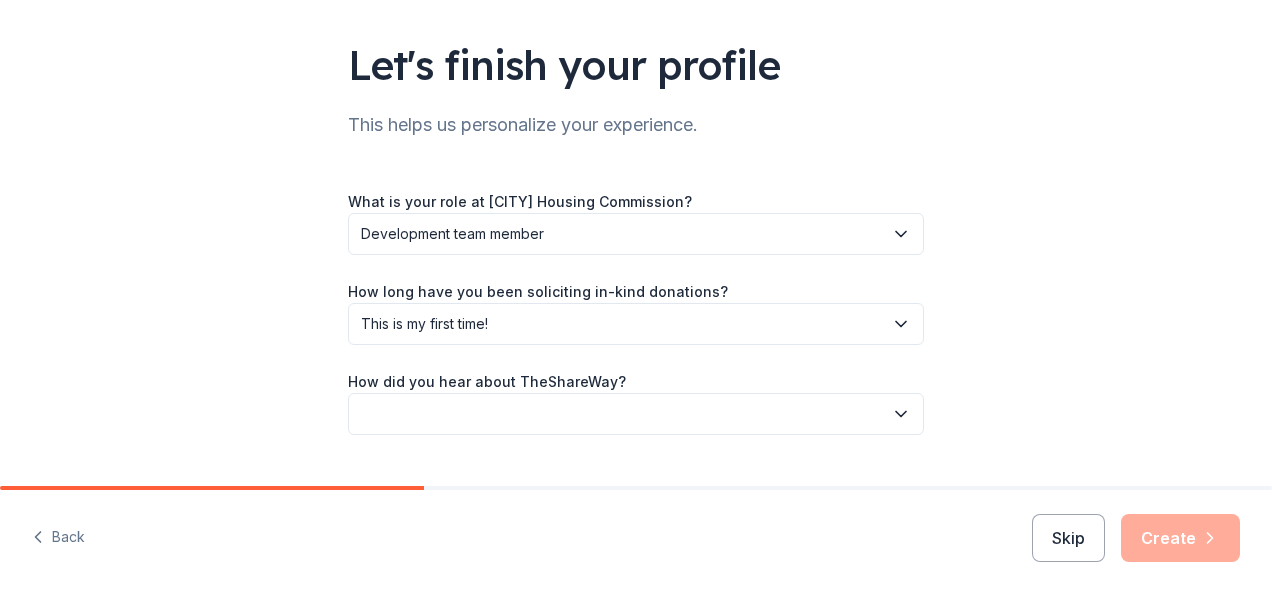 scroll, scrollTop: 167, scrollLeft: 0, axis: vertical 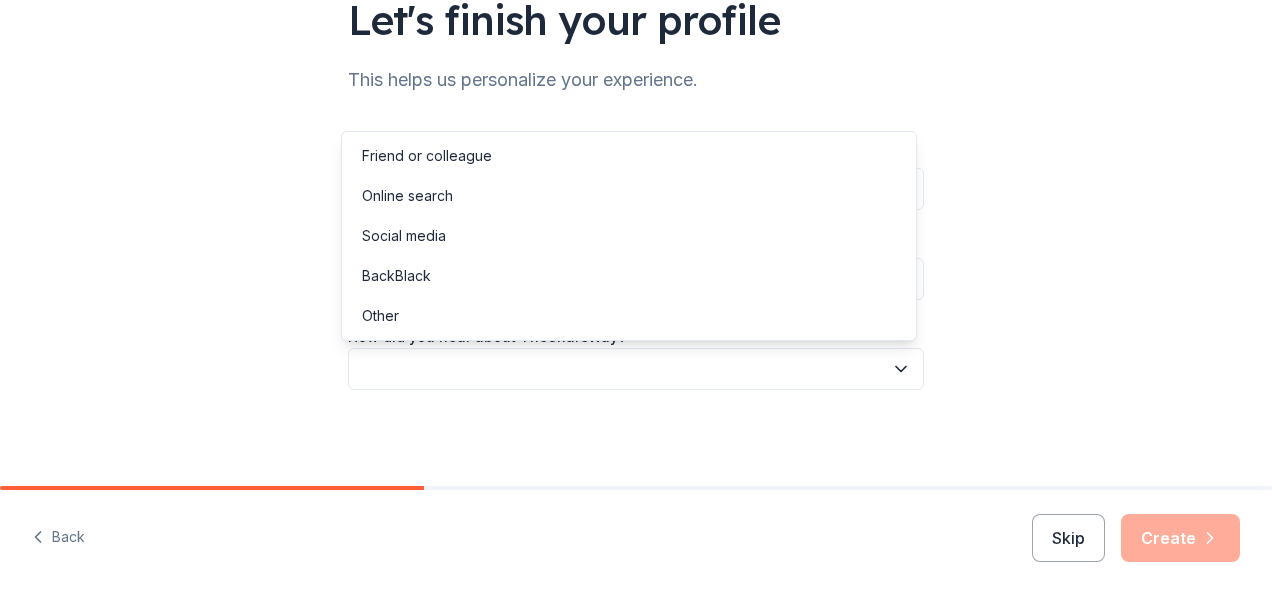 click at bounding box center [636, 369] 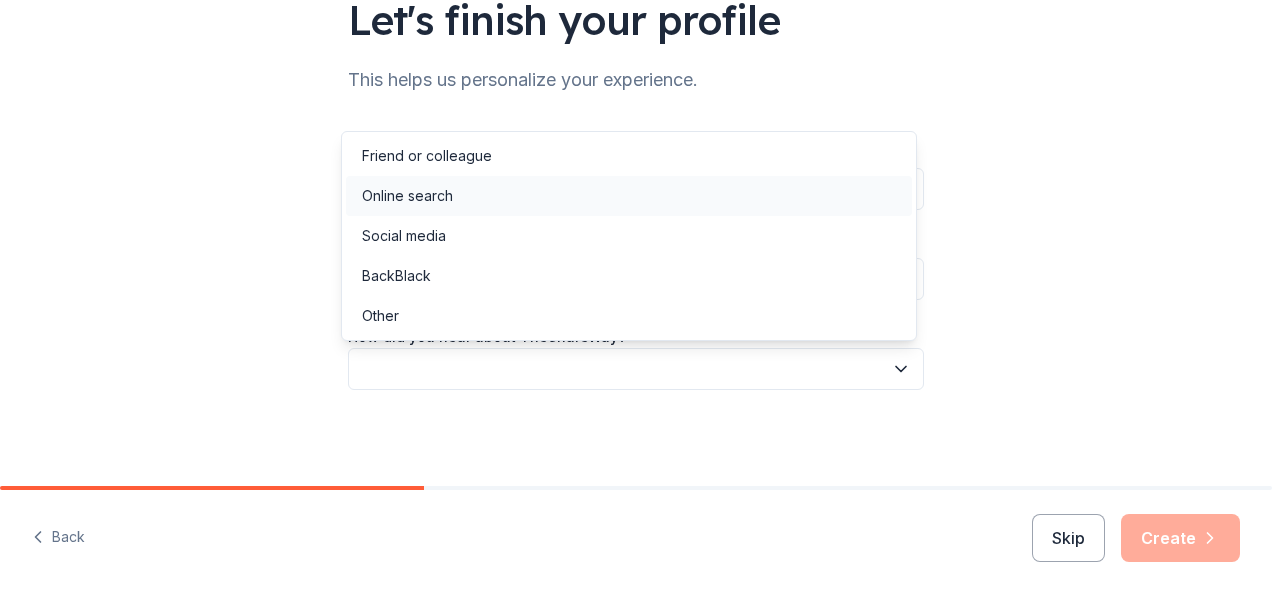 click on "Online search" at bounding box center (629, 196) 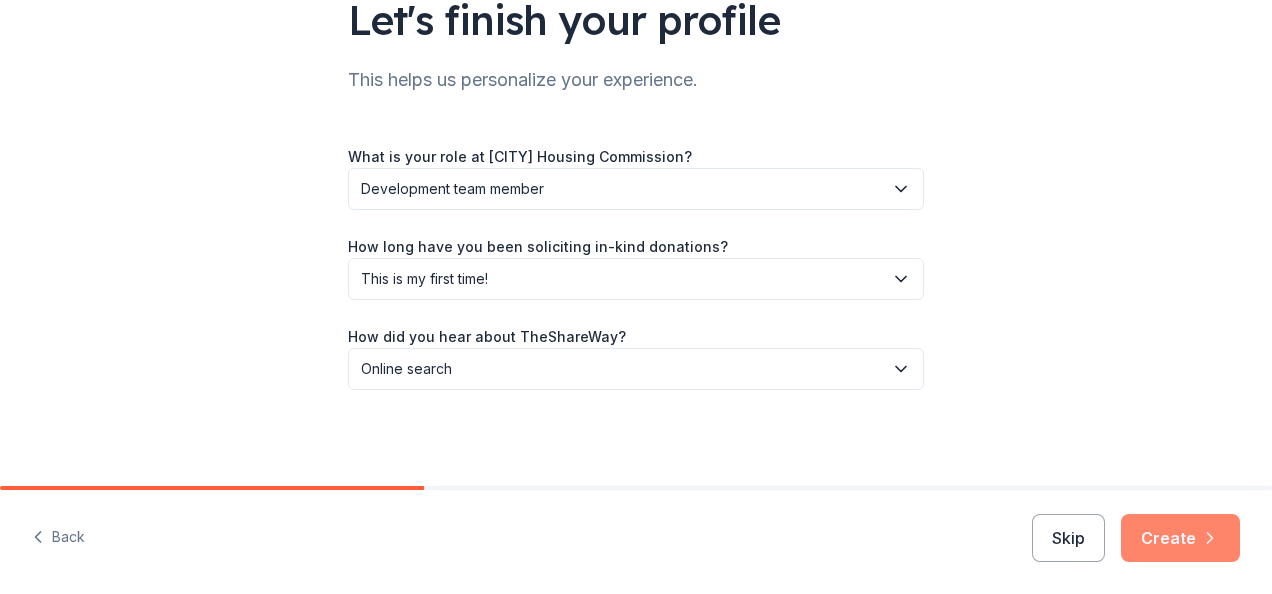 click on "Create" at bounding box center (1180, 538) 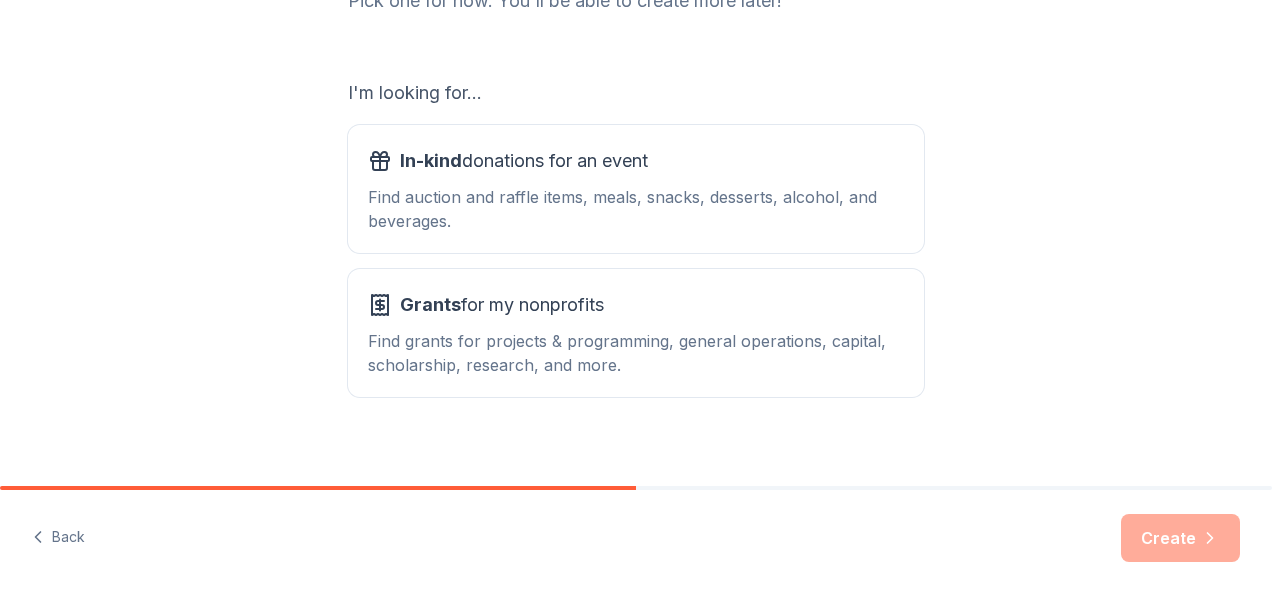scroll, scrollTop: 321, scrollLeft: 0, axis: vertical 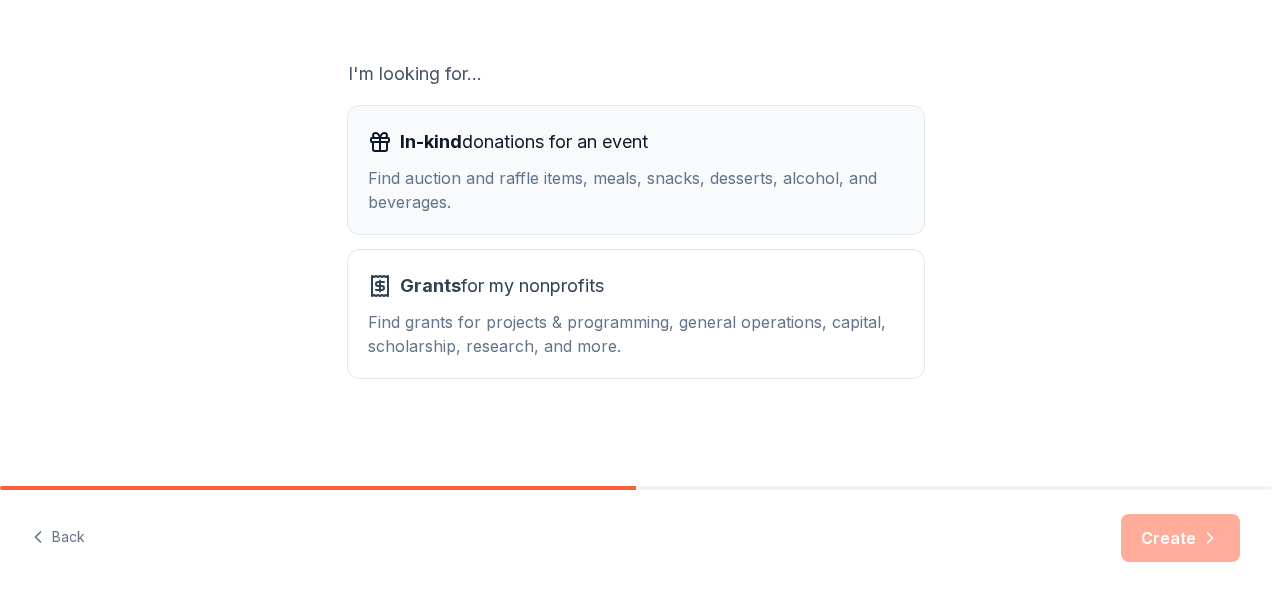 click on "Find auction and raffle items, meals, snacks, desserts, alcohol, and beverages." at bounding box center (636, 190) 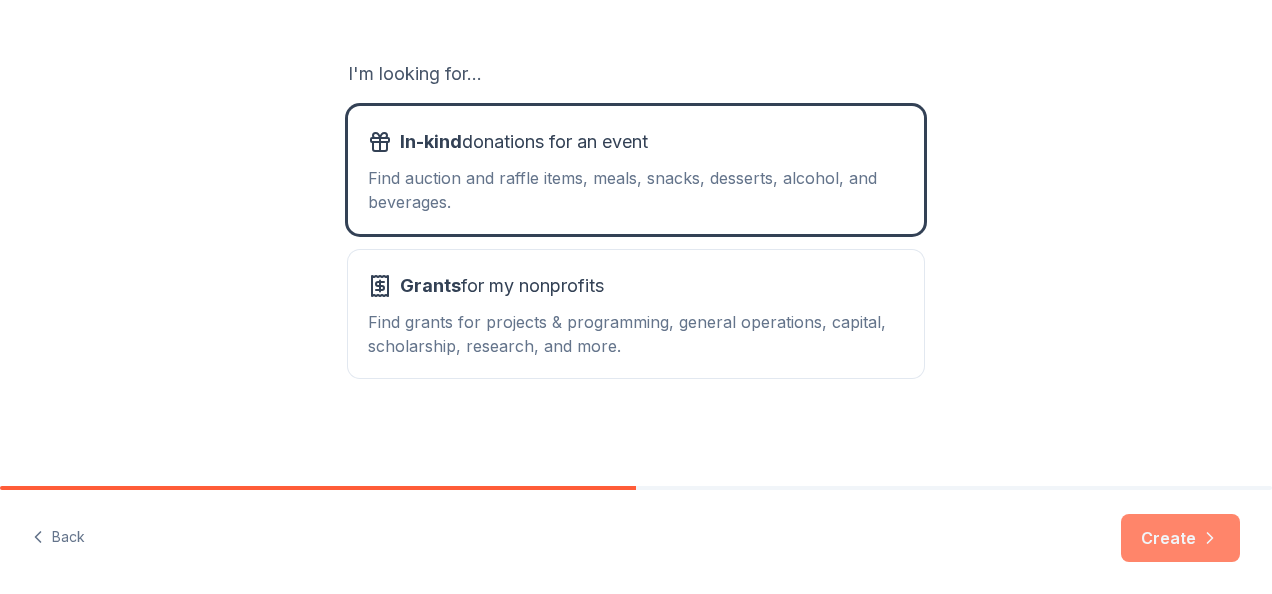 click on "Create" at bounding box center [1180, 538] 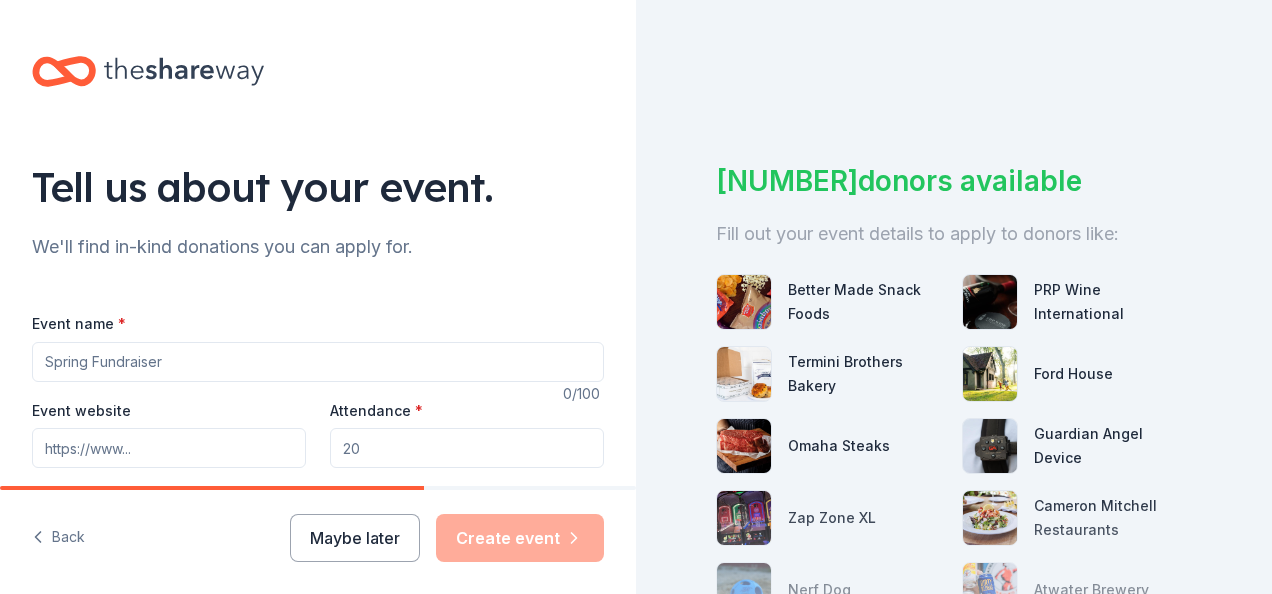 click on "Event name *" at bounding box center [318, 362] 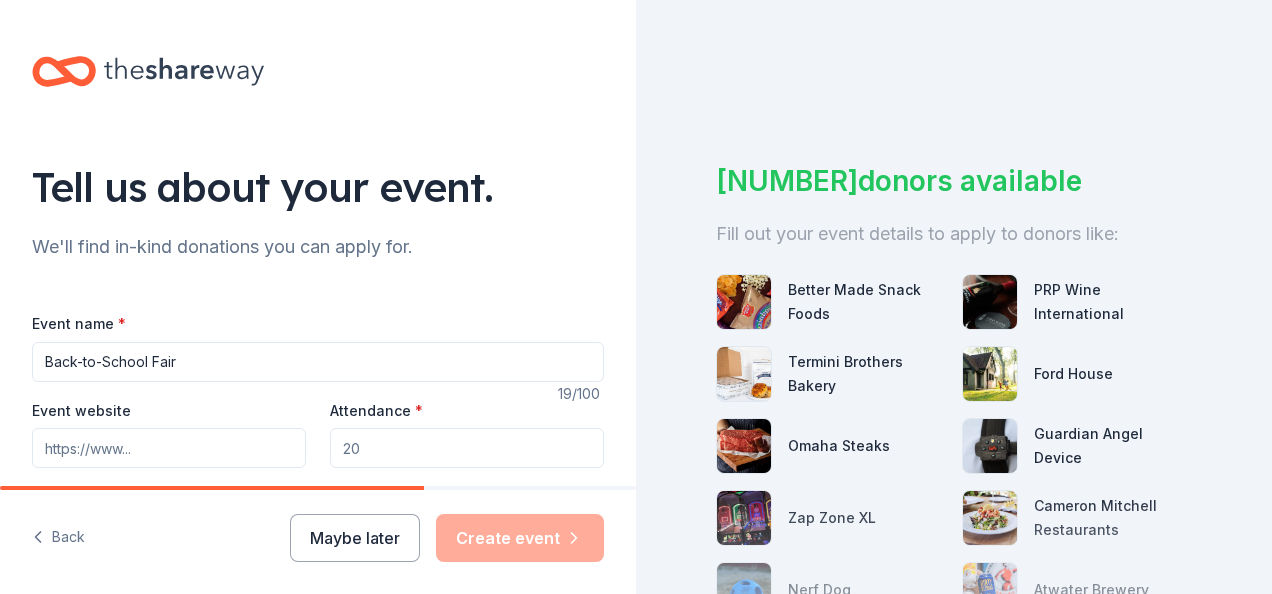type on "Back-to-School Fair" 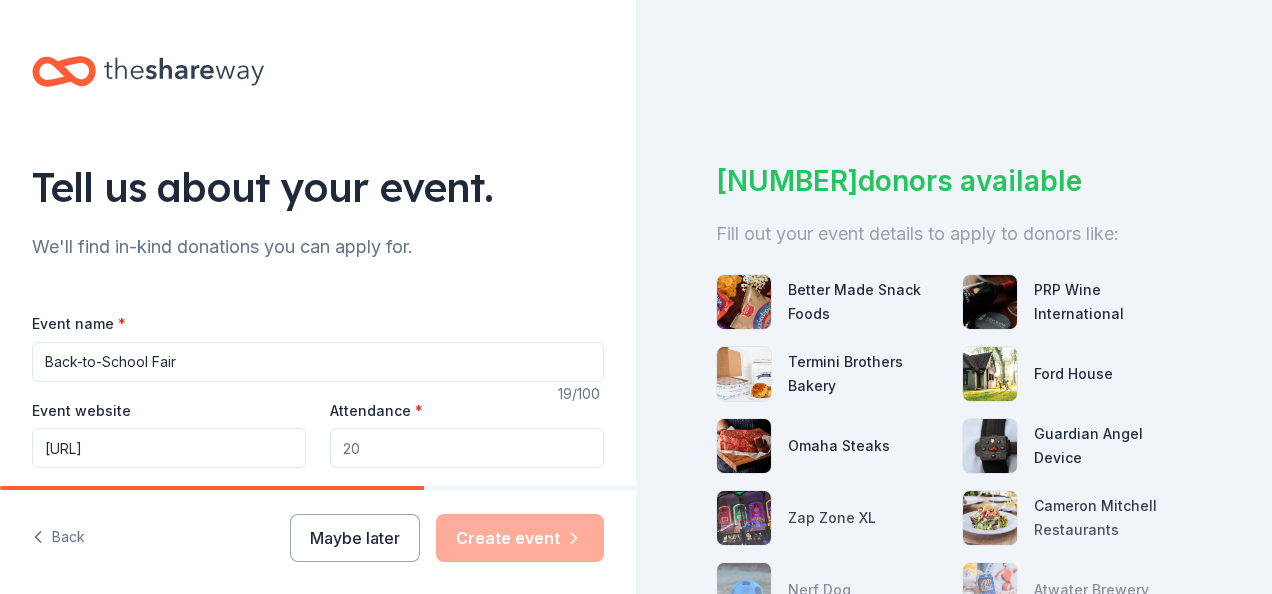 type on "https://www.dhcmi.org" 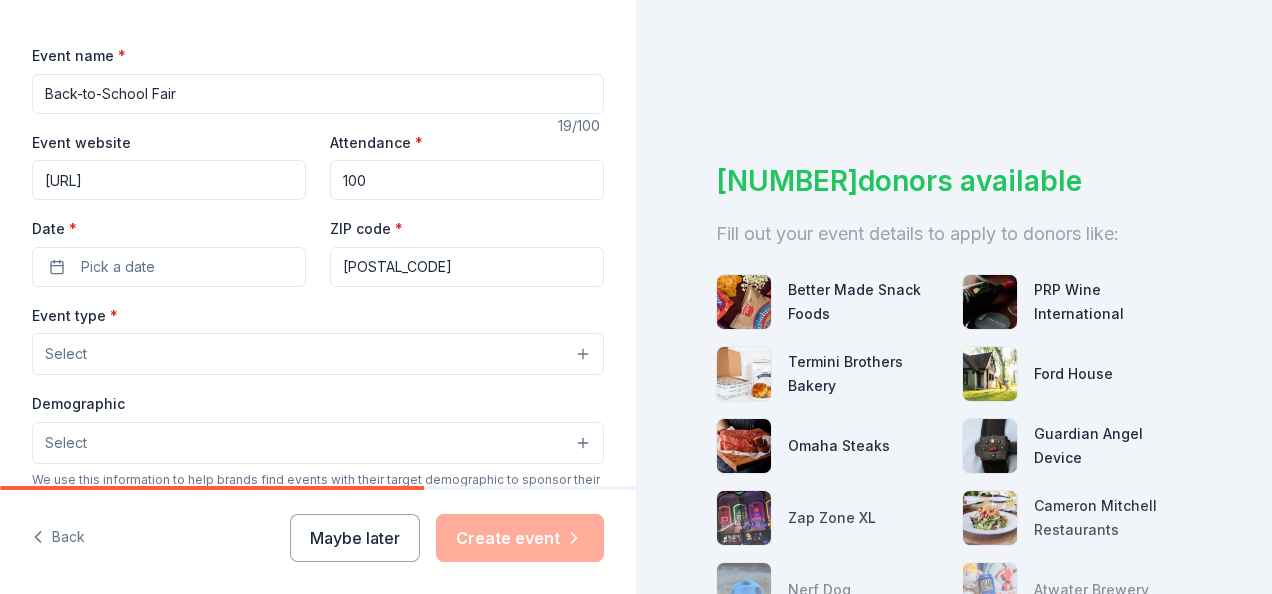 scroll, scrollTop: 281, scrollLeft: 0, axis: vertical 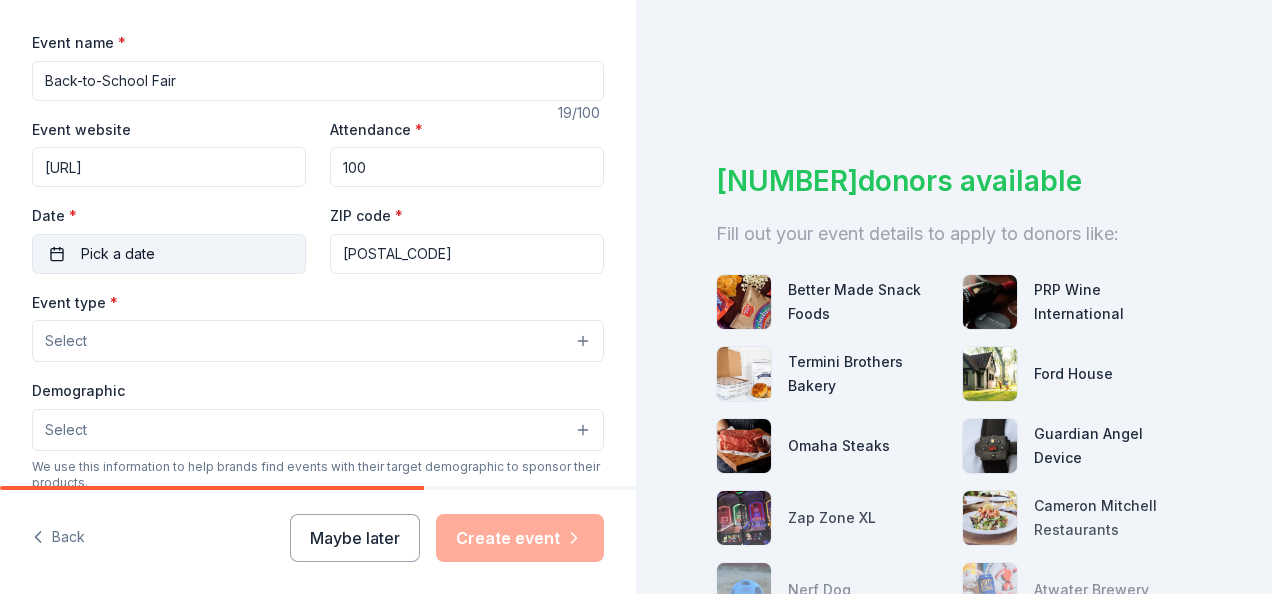 type on "100" 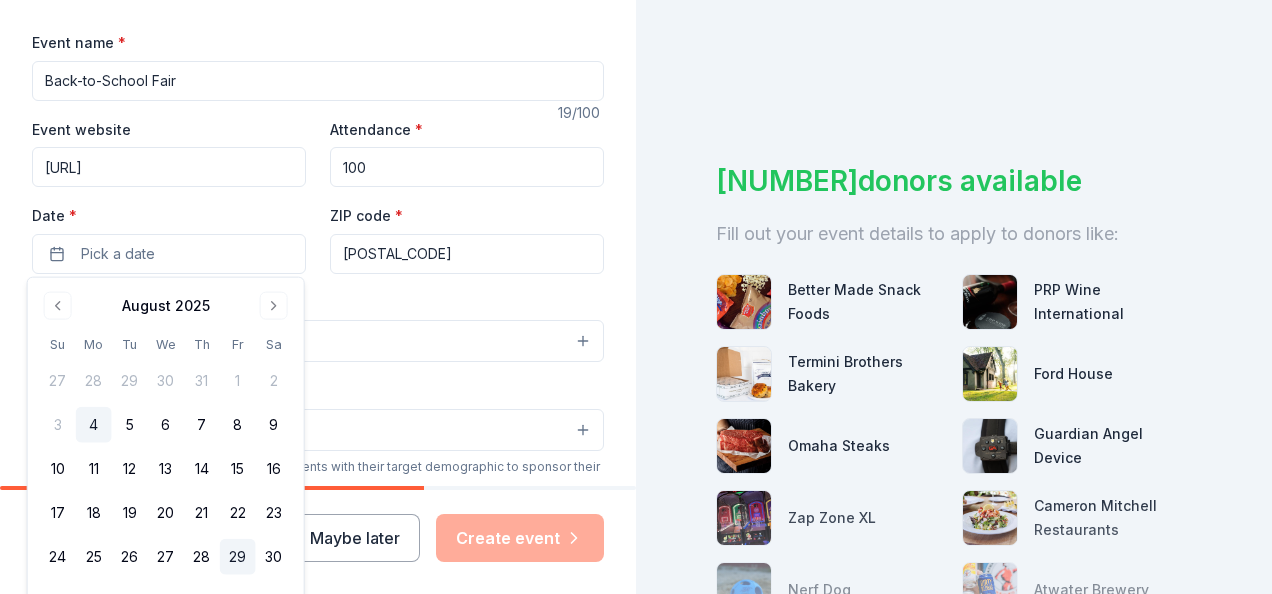click on "29" at bounding box center (238, 557) 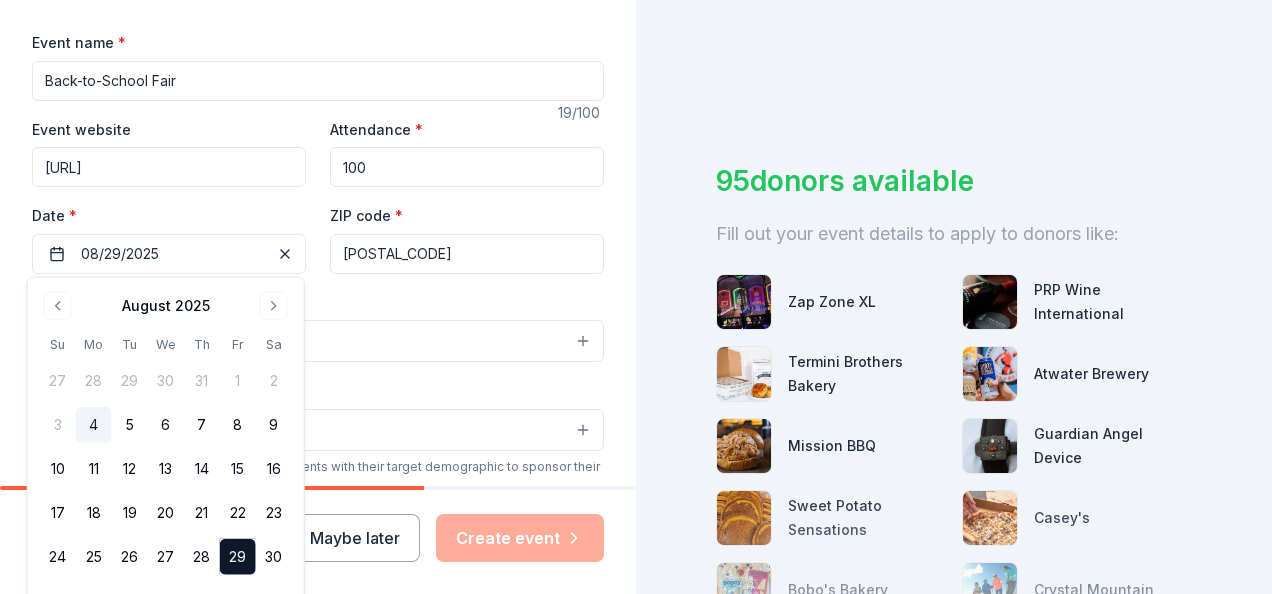 click on "Select" at bounding box center [318, 341] 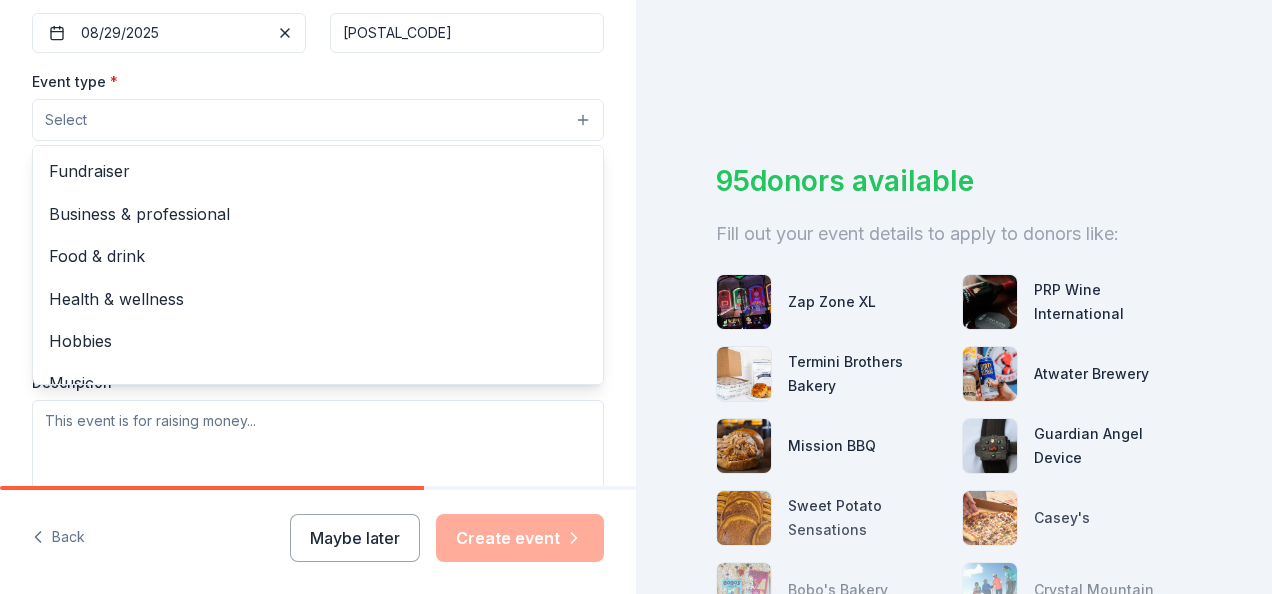 scroll, scrollTop: 504, scrollLeft: 0, axis: vertical 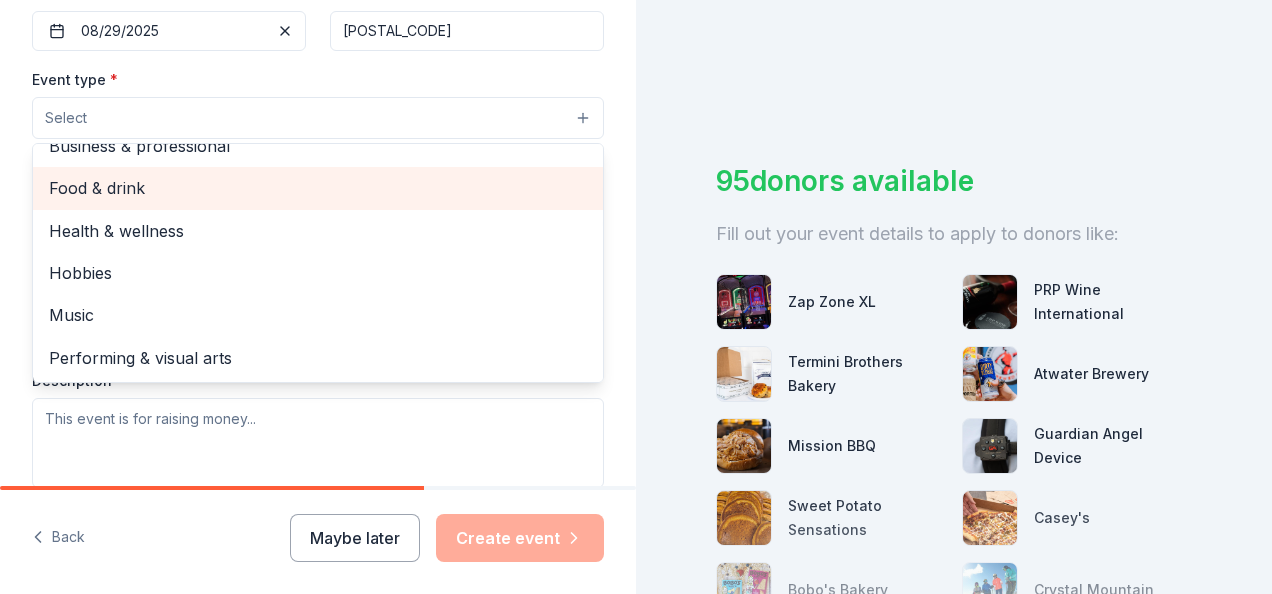 drag, startPoint x: 595, startPoint y: 274, endPoint x: 567, endPoint y: 189, distance: 89.49302 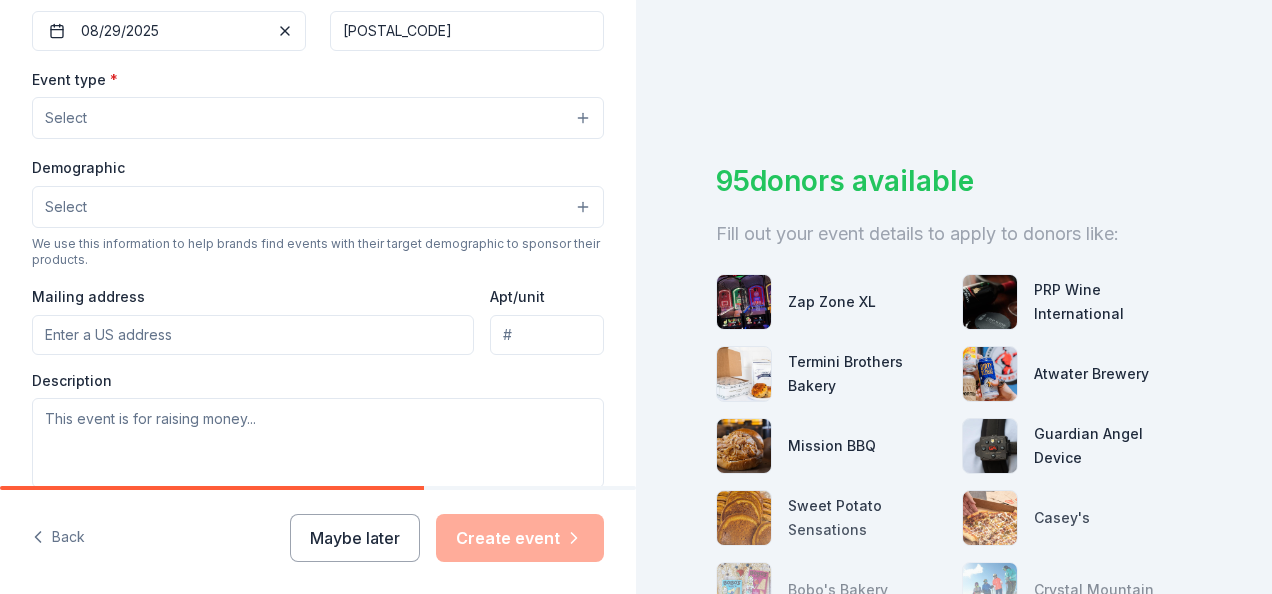 click on "Select" at bounding box center (318, 118) 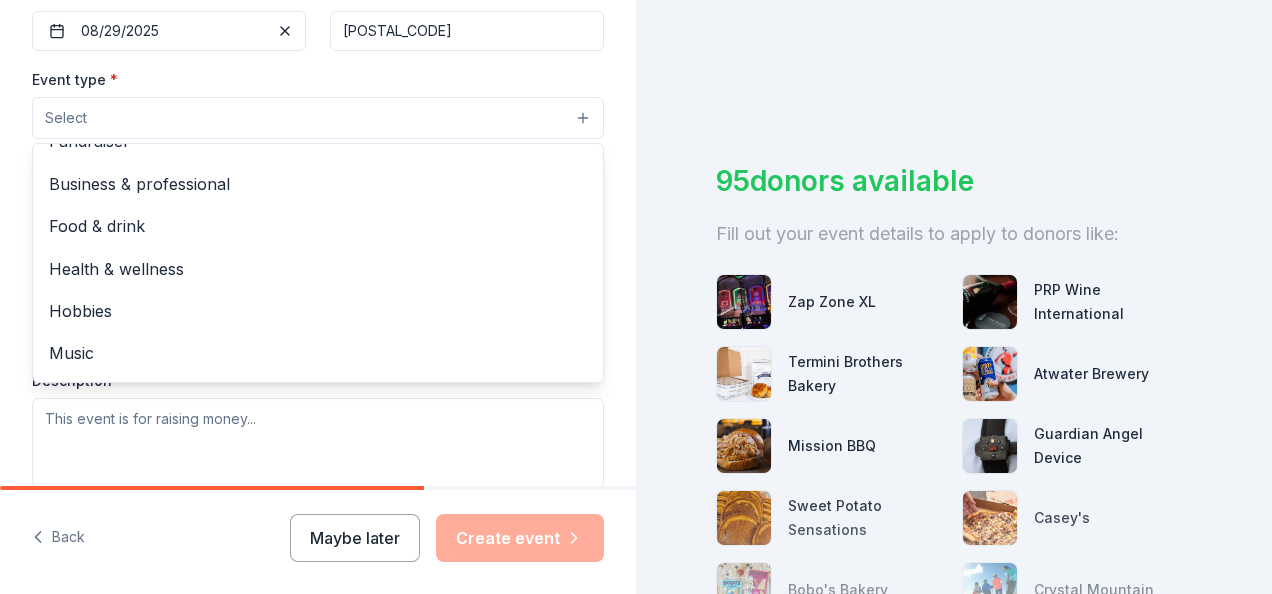 scroll, scrollTop: 0, scrollLeft: 0, axis: both 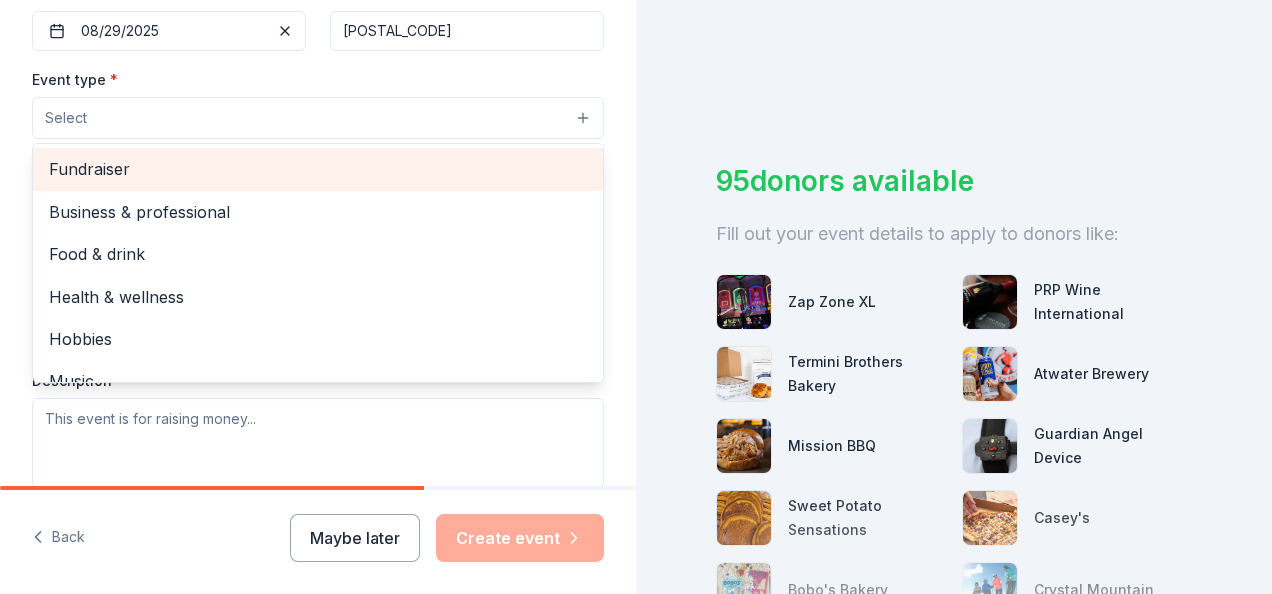 click on "Fundraiser" at bounding box center (318, 169) 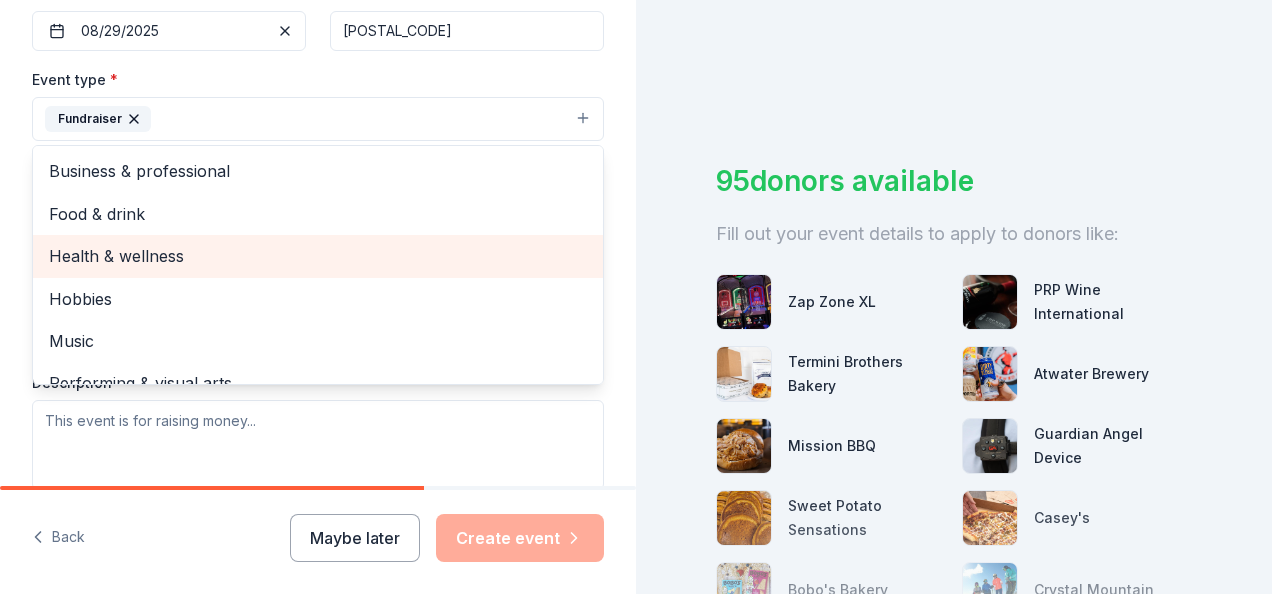 click on "Health & wellness" at bounding box center [318, 256] 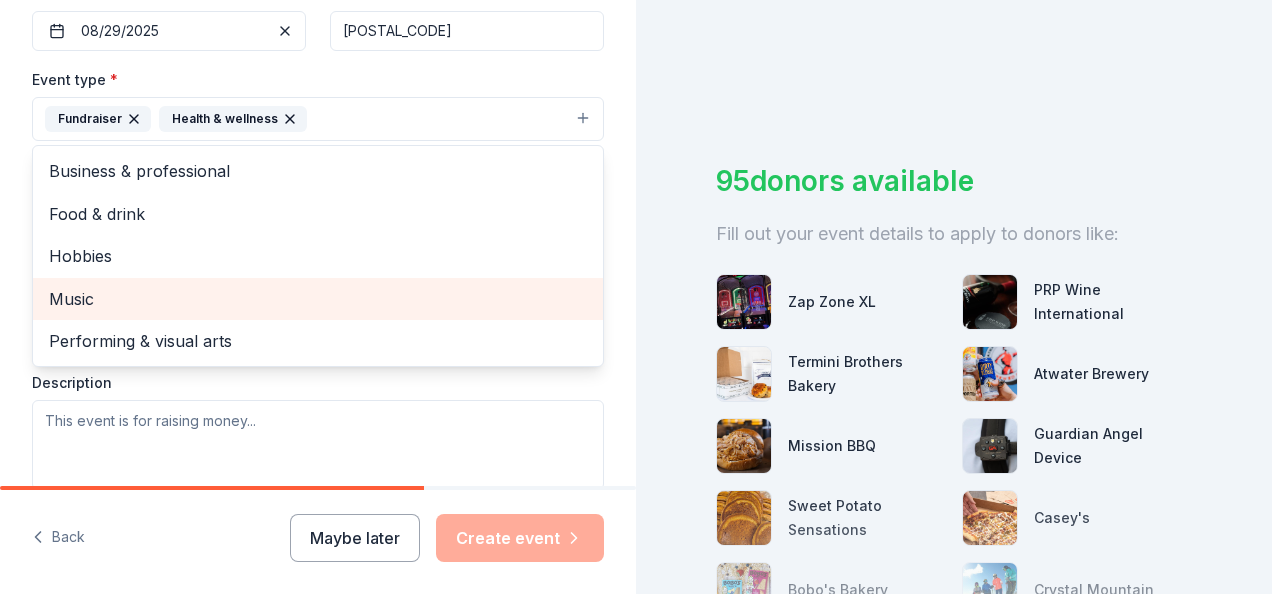 click on "Music" at bounding box center [318, 299] 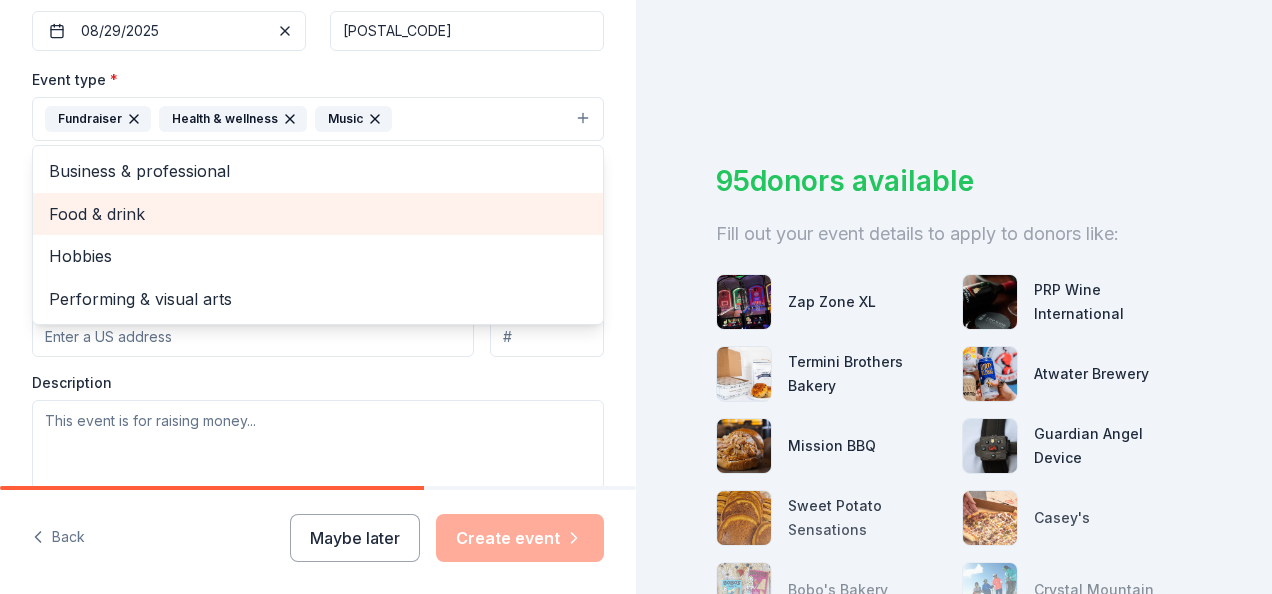 click on "Food & drink" at bounding box center (318, 214) 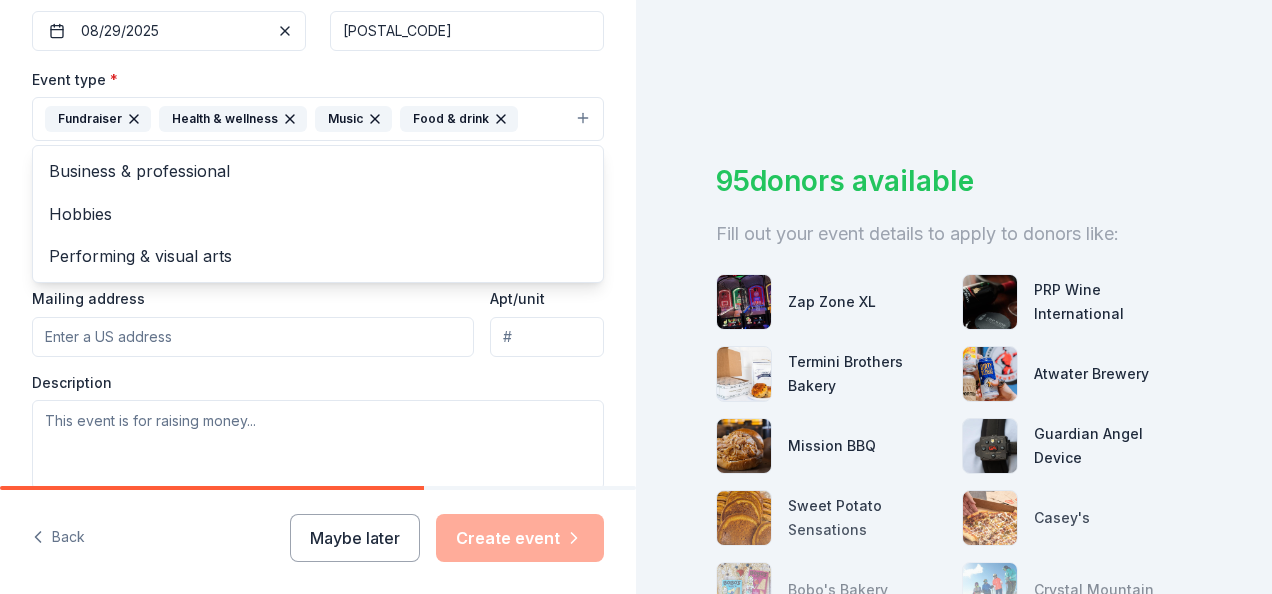 click 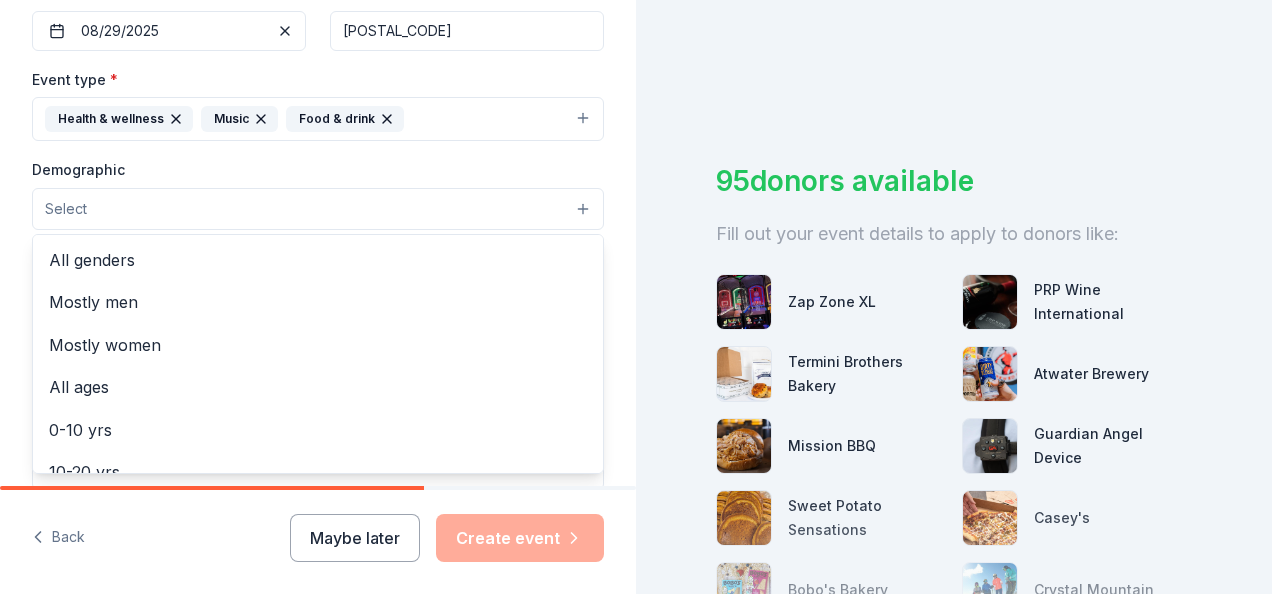 click on "Select" at bounding box center [318, 209] 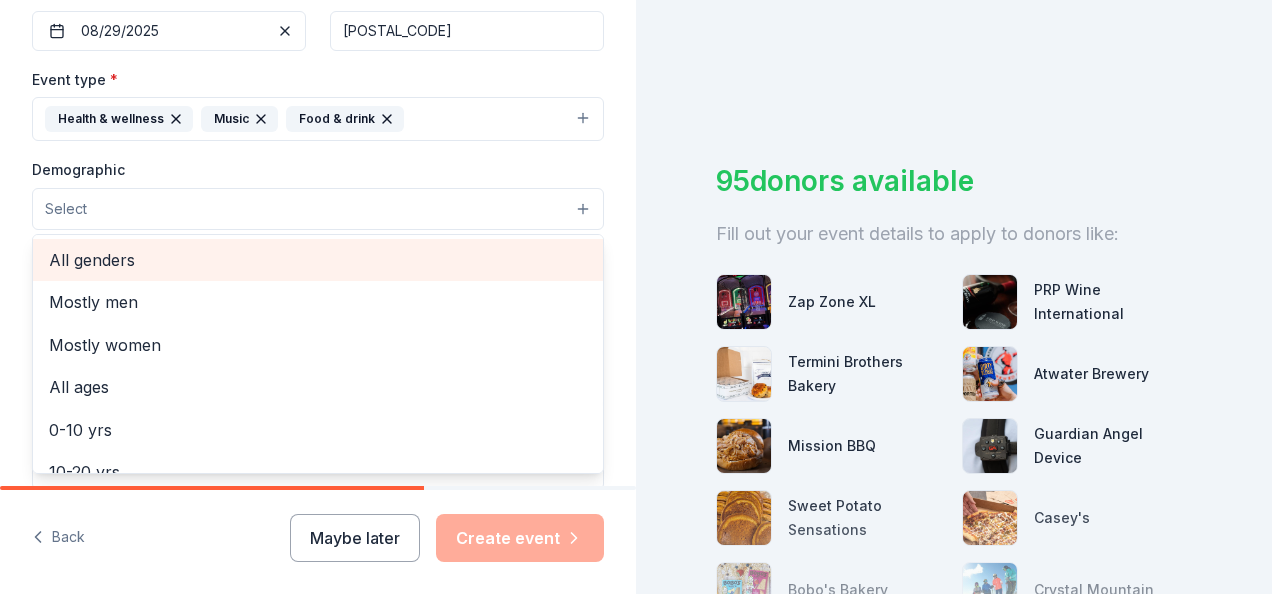 click on "All genders" at bounding box center (318, 260) 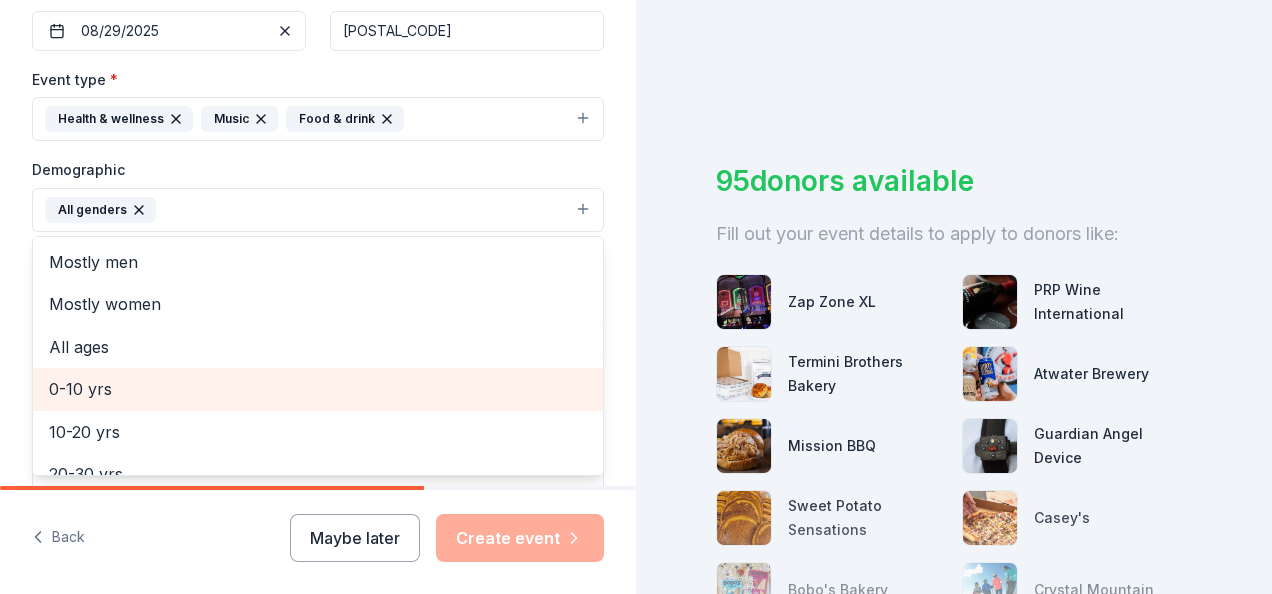 click on "0-10 yrs" at bounding box center (318, 389) 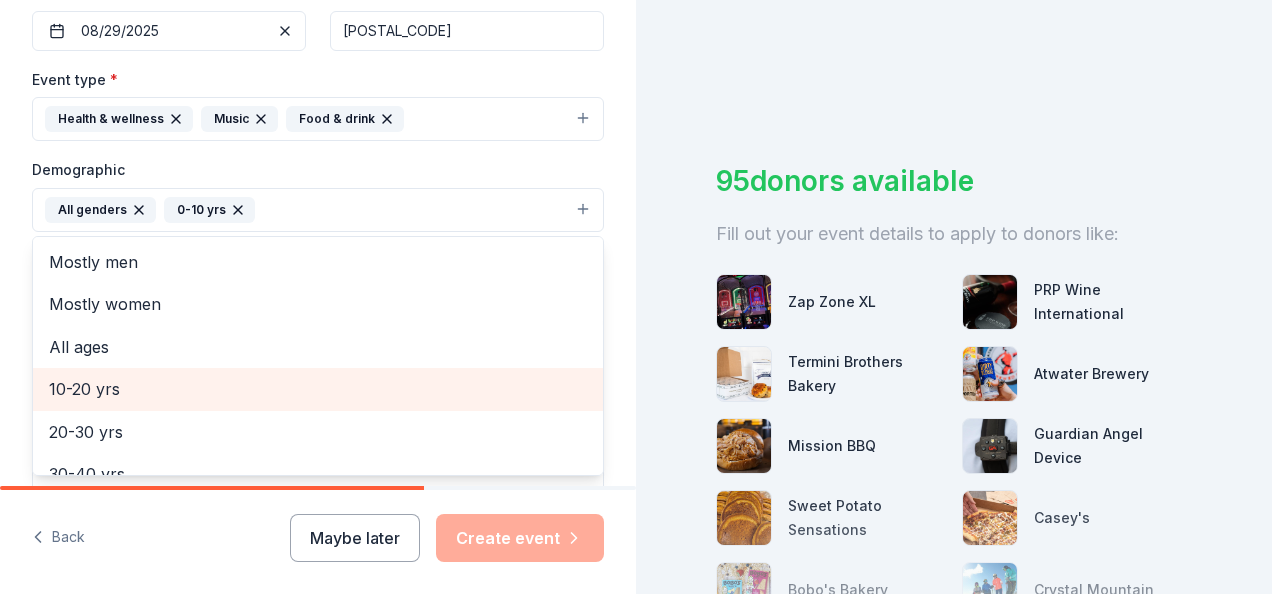 click on "10-20 yrs" at bounding box center [318, 389] 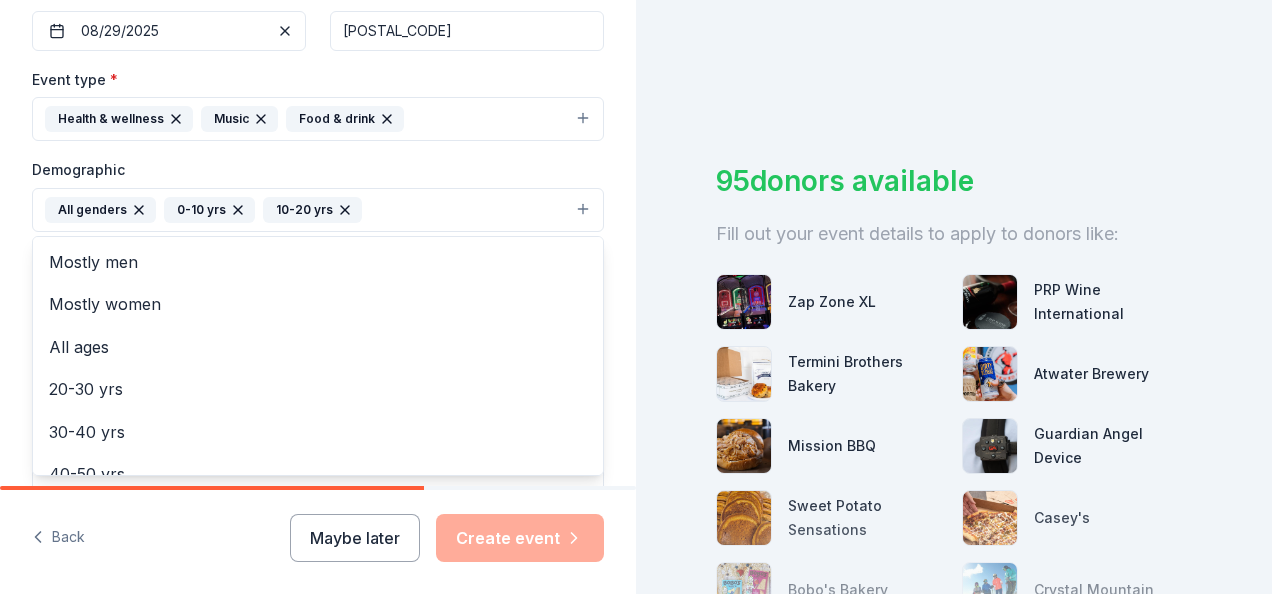 click on "Tell us about your event. We'll find in-kind donations you can apply for. Event name * Back-to-School Fair 19 /100 Event website https://www.dhcmi.org Attendance * 100 Date * 08/29/2025 ZIP code * 48201 Event type * Health & wellness Music Food & drink Demographic All genders 0-10 yrs 10-20 yrs Mostly men Mostly women All ages 20-30 yrs 30-40 yrs 40-50 yrs 50-60 yrs 60-70 yrs 70-80 yrs 80+ yrs We use this information to help brands find events with their target demographic to sponsor their products. Mailing address Apt/unit Description What are you looking for? * Auction & raffle Meals Snacks Desserts Alcohol Beverages Send me reminders Email me reminders of donor application deadlines Recurring event Back Maybe later Create event 95  donors available Fill out your event details to apply to donors like: Zap Zone XL PRP Wine International Termini Brothers Bakery Atwater Brewery Mission BBQ Guardian Angel Device Sweet Potato Sensations Casey's Bobo's Bakery Crystal Mountain RA Sushi Gourmet Gift Baskets" at bounding box center [636, 297] 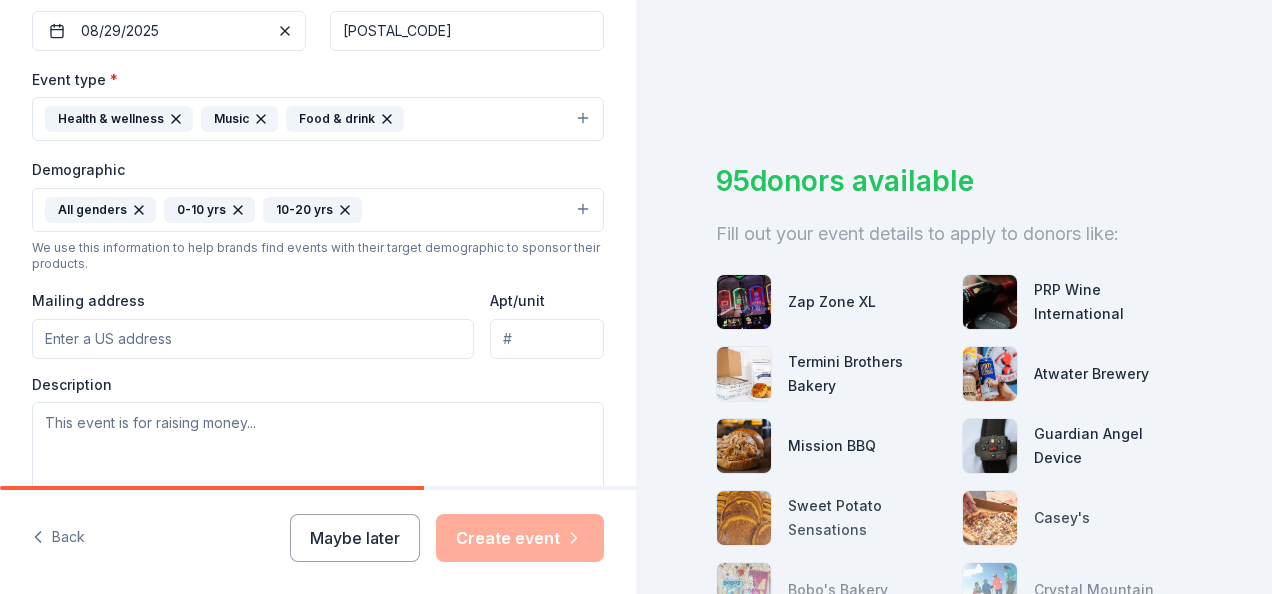 click on "Mailing address" at bounding box center (253, 339) 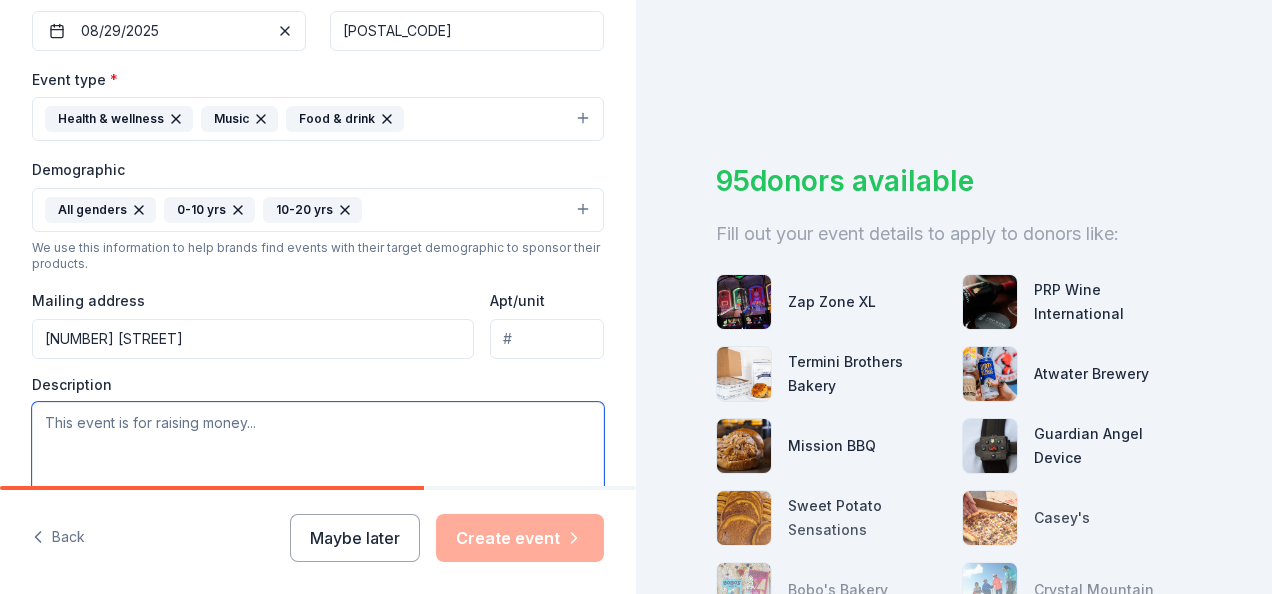click at bounding box center (318, 447) 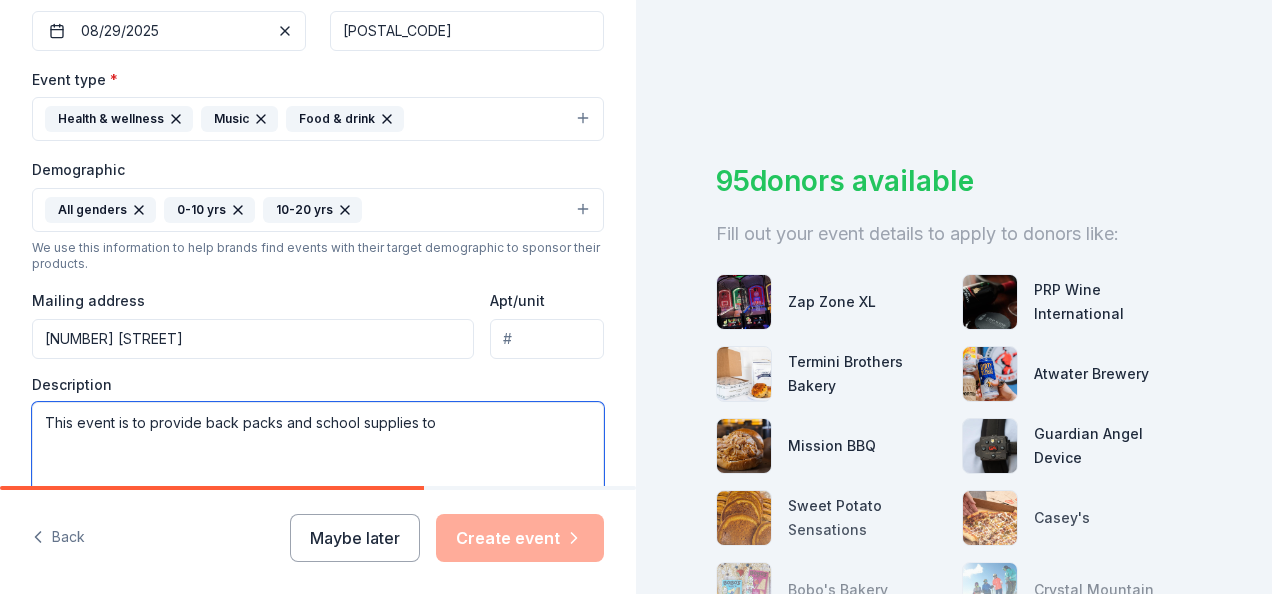 click on "This event is to provide back packs and school supplies to" at bounding box center [318, 447] 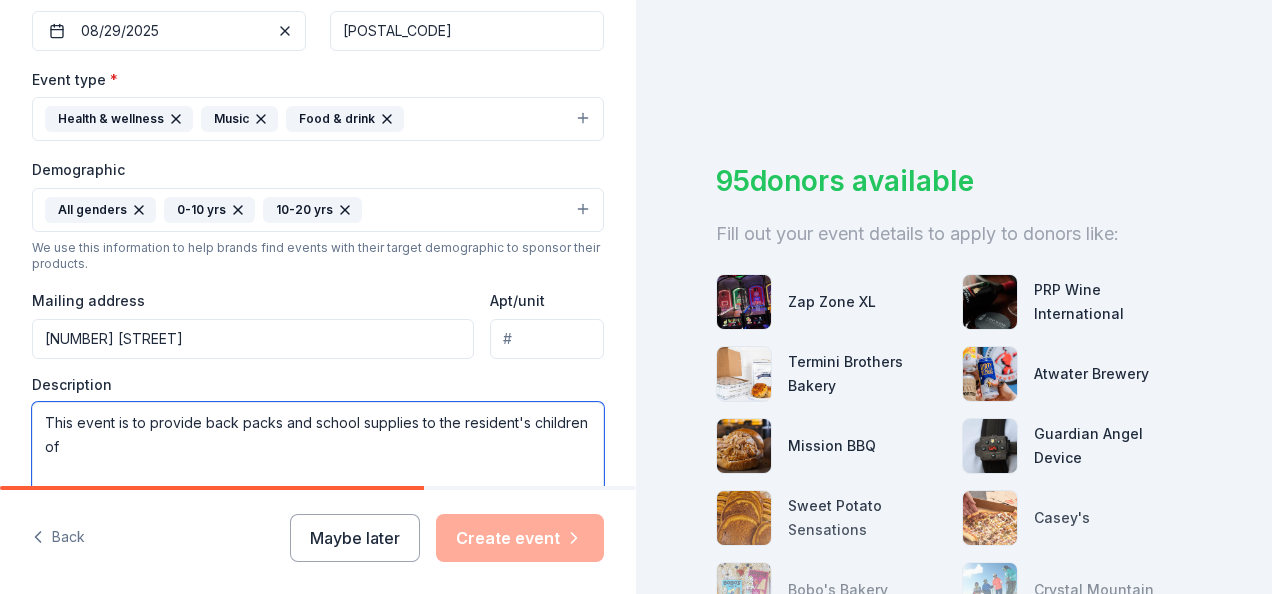click on "This event is to provide back packs and school supplies to the resident's children of" at bounding box center [318, 447] 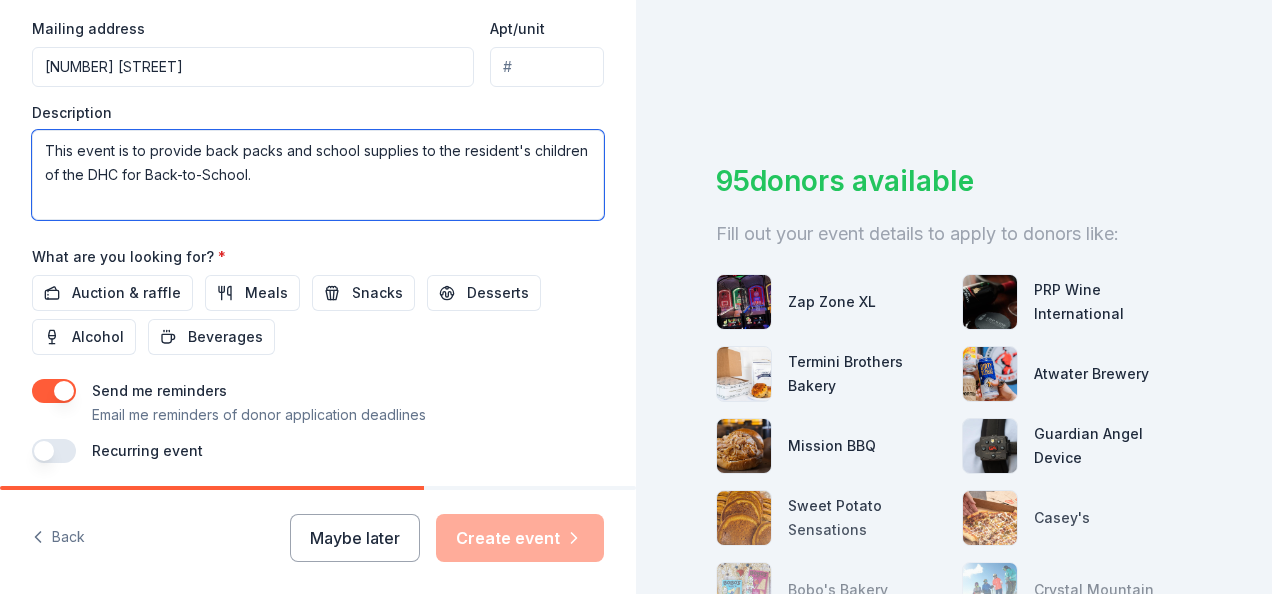 scroll, scrollTop: 772, scrollLeft: 0, axis: vertical 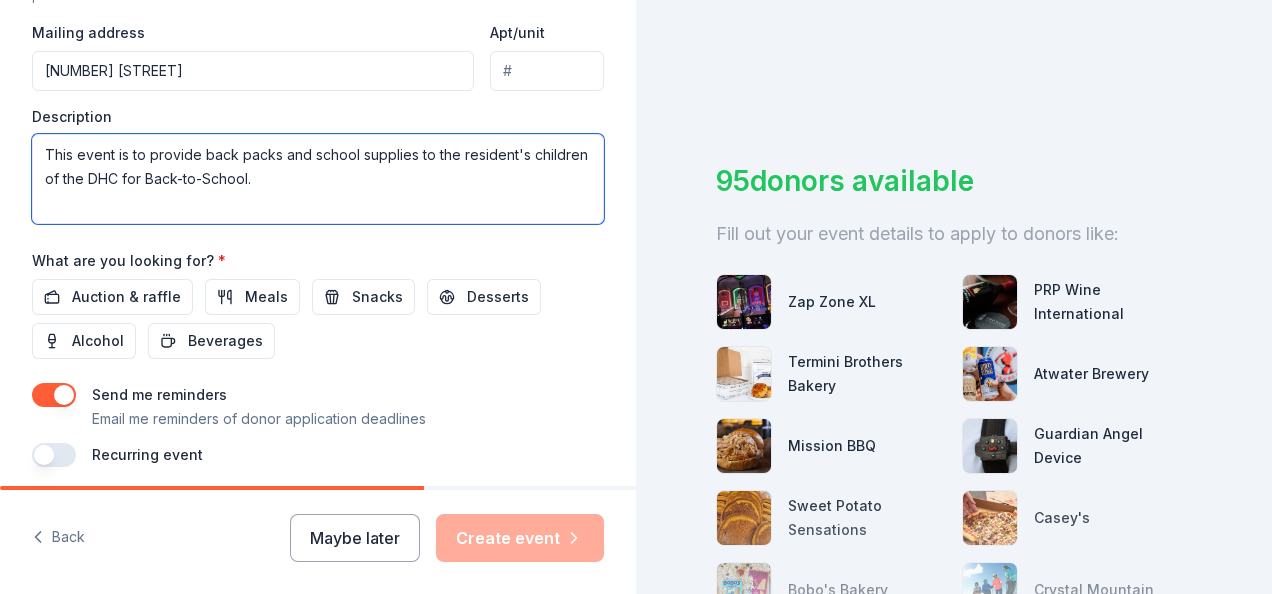 click on "This event is to provide back packs and school supplies to the resident's children of the DHC for Back-to-School." at bounding box center [318, 179] 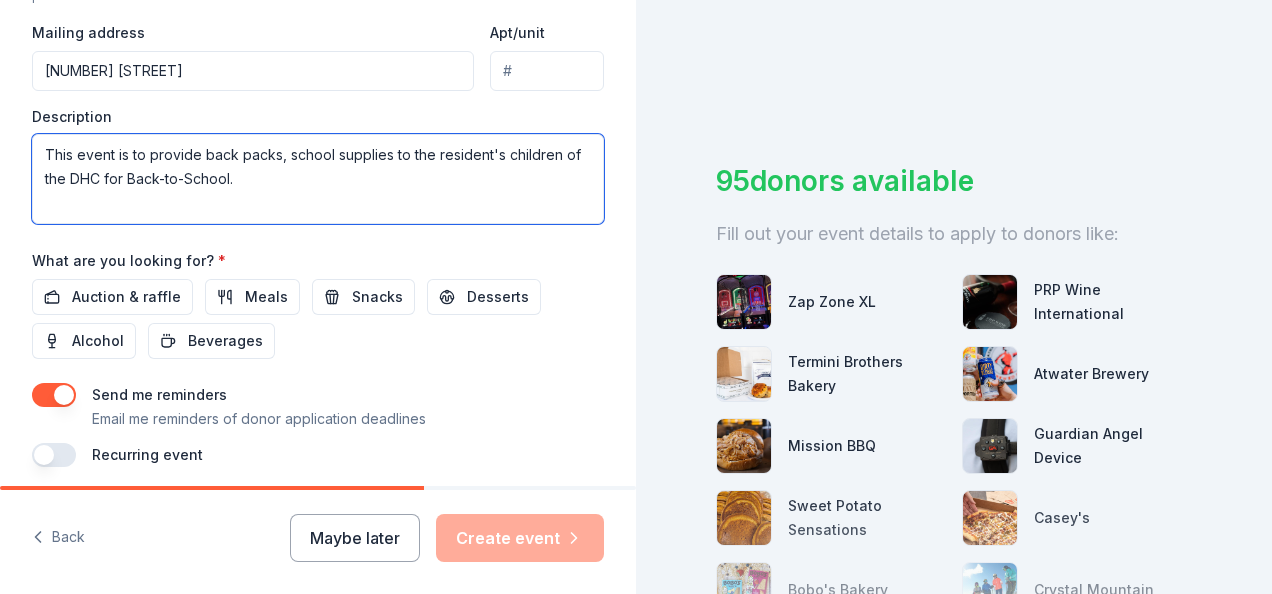 click on "This event is to provide back packs, school supplies to the resident's children of the DHC for Back-to-School." at bounding box center (318, 179) 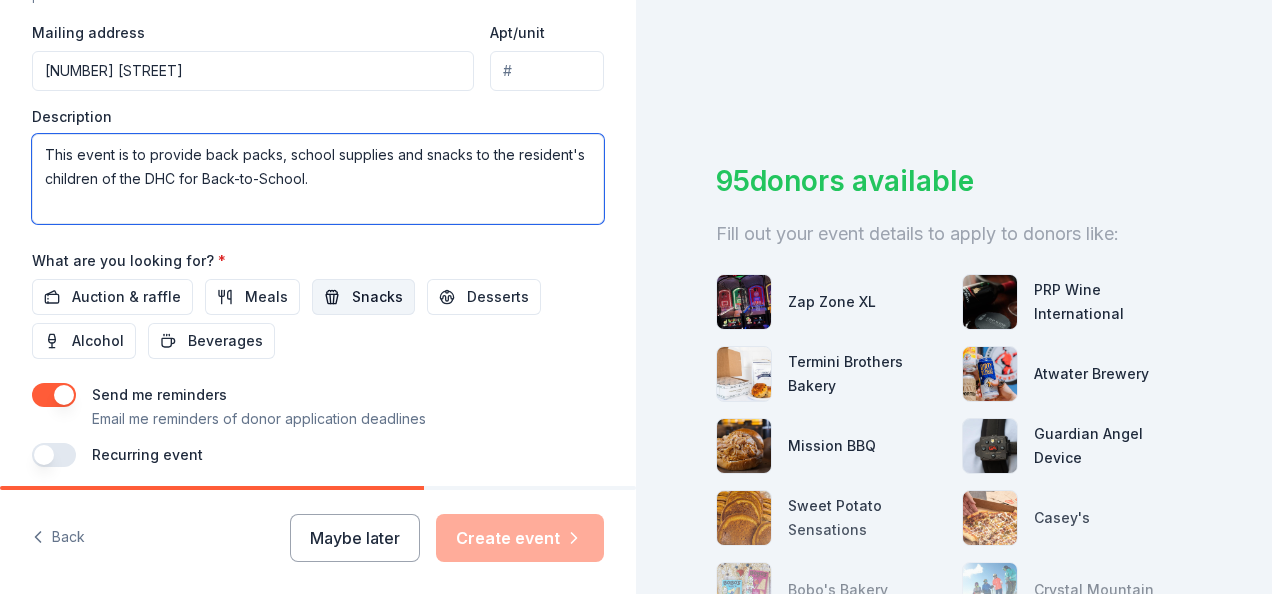 type on "This event is to provide back packs, school supplies and snacks to the resident's children of the DHC for Back-to-School." 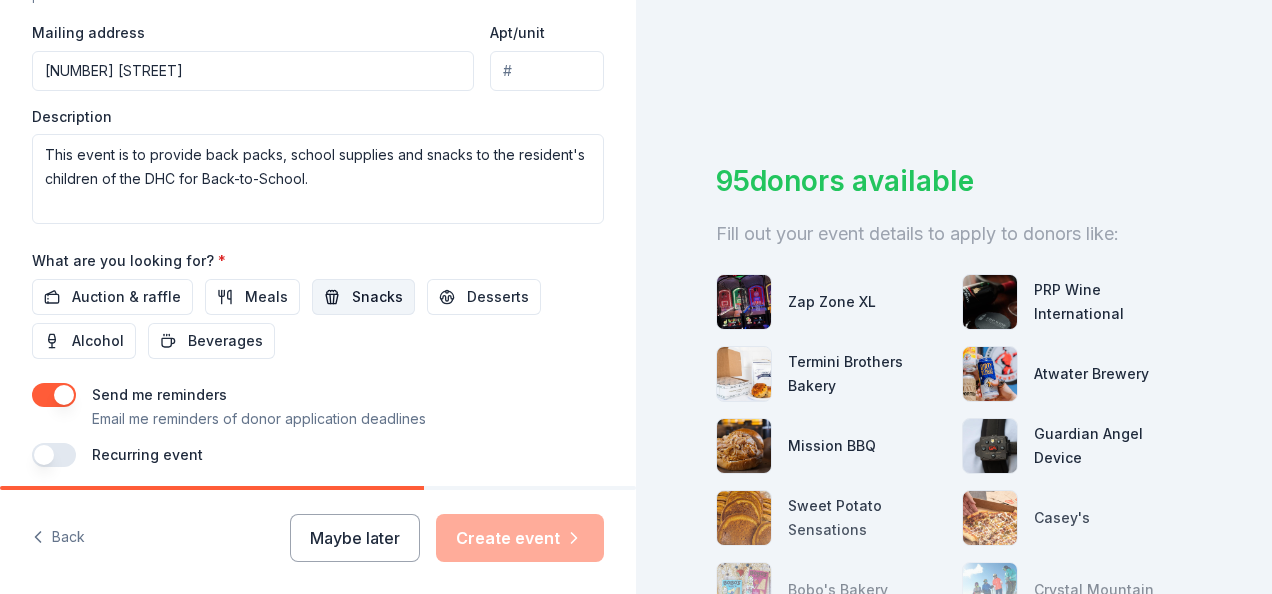 click on "Snacks" at bounding box center [377, 297] 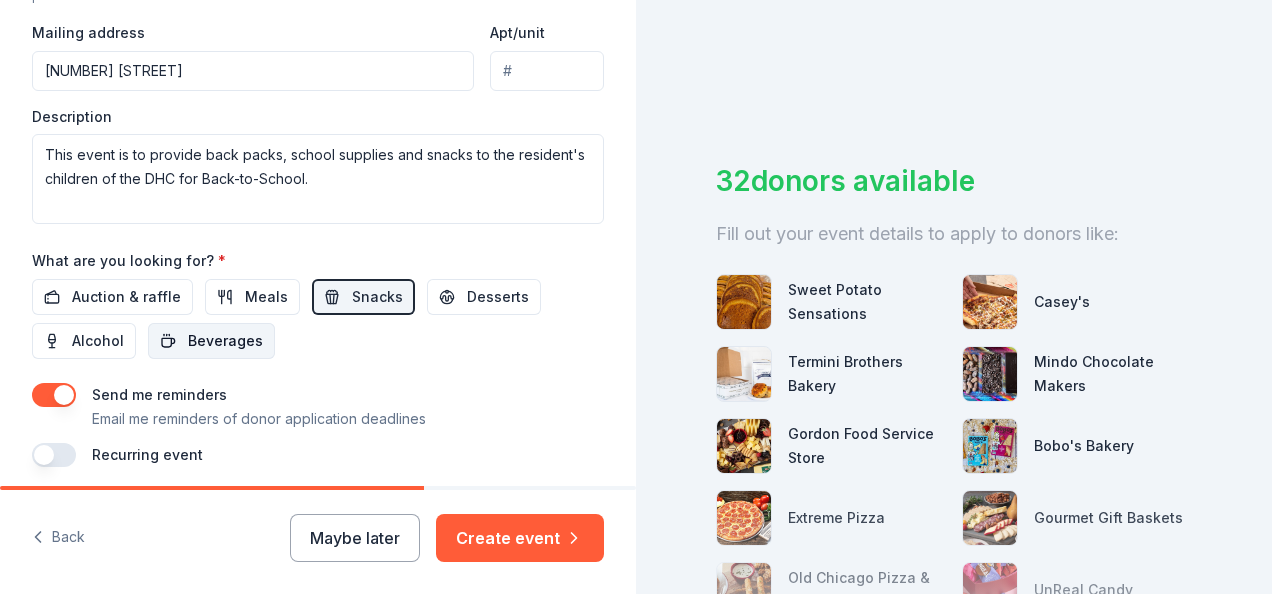 click on "Beverages" at bounding box center (225, 341) 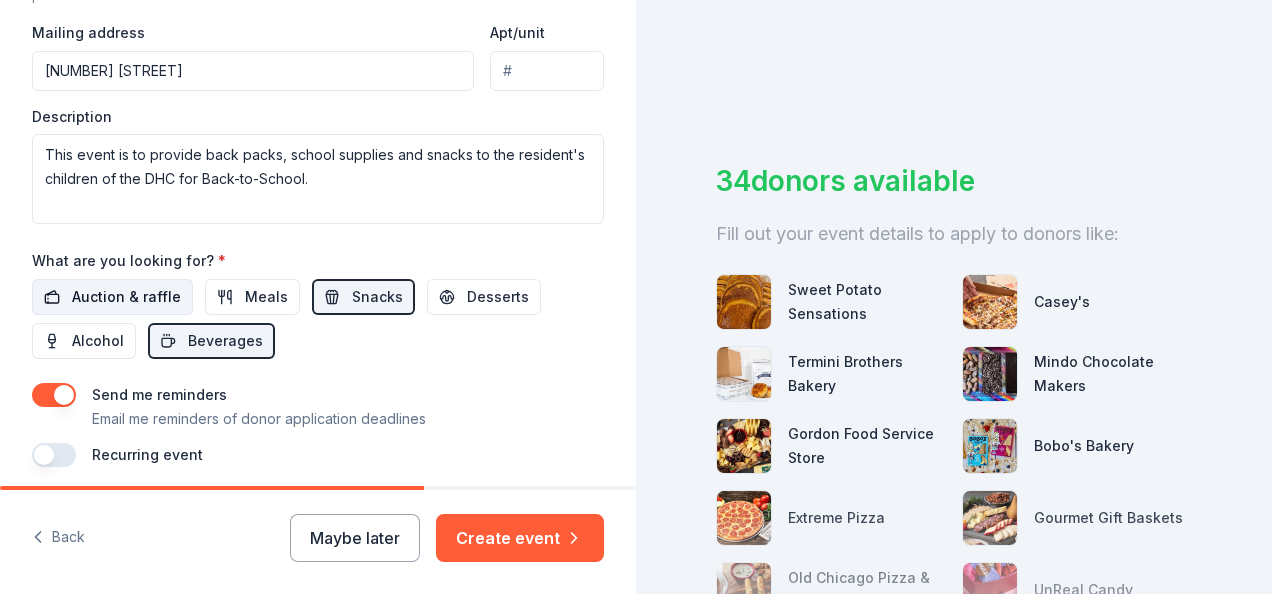 click on "Auction & raffle" at bounding box center (126, 297) 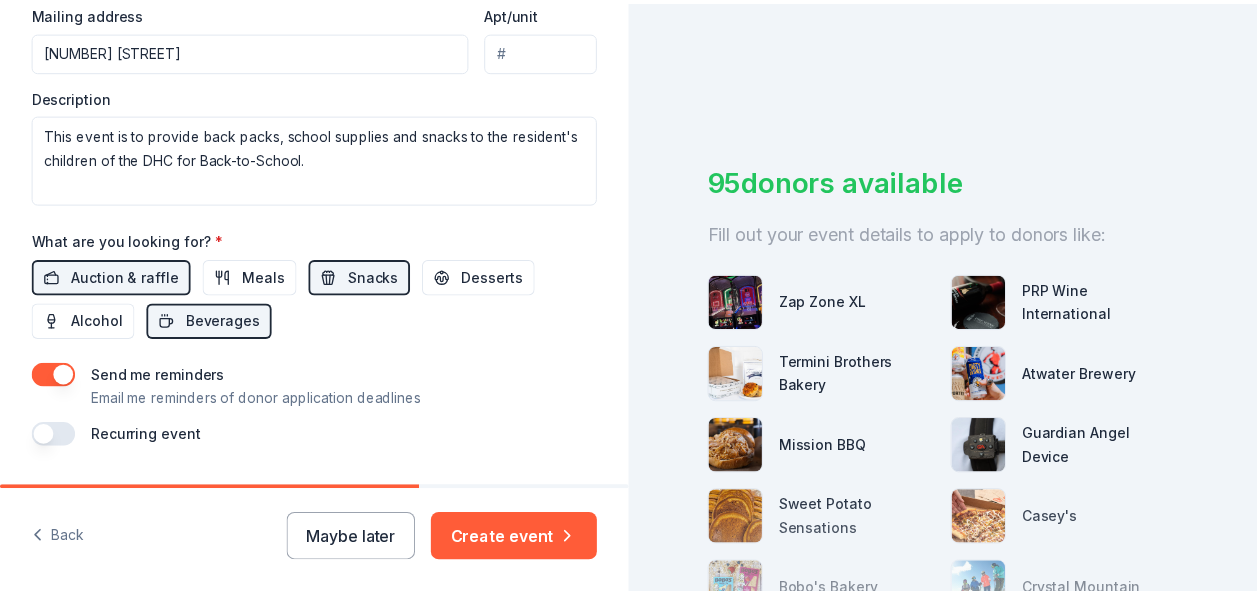 scroll, scrollTop: 843, scrollLeft: 0, axis: vertical 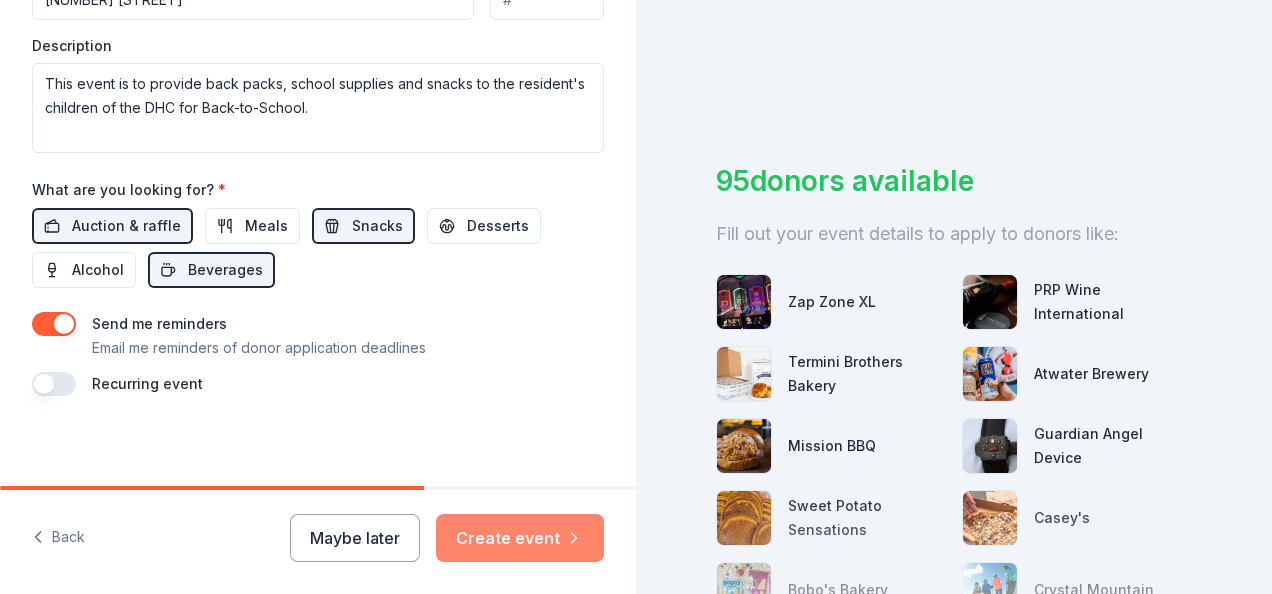 click on "Create event" at bounding box center [520, 538] 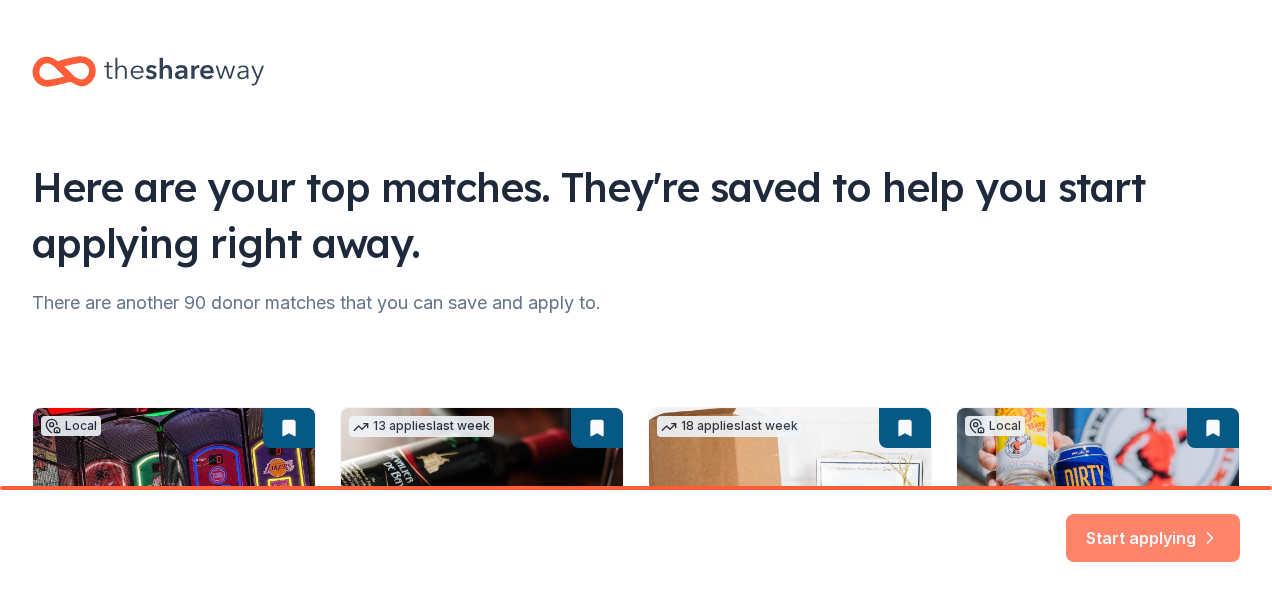 click on "Start applying" at bounding box center [1153, 526] 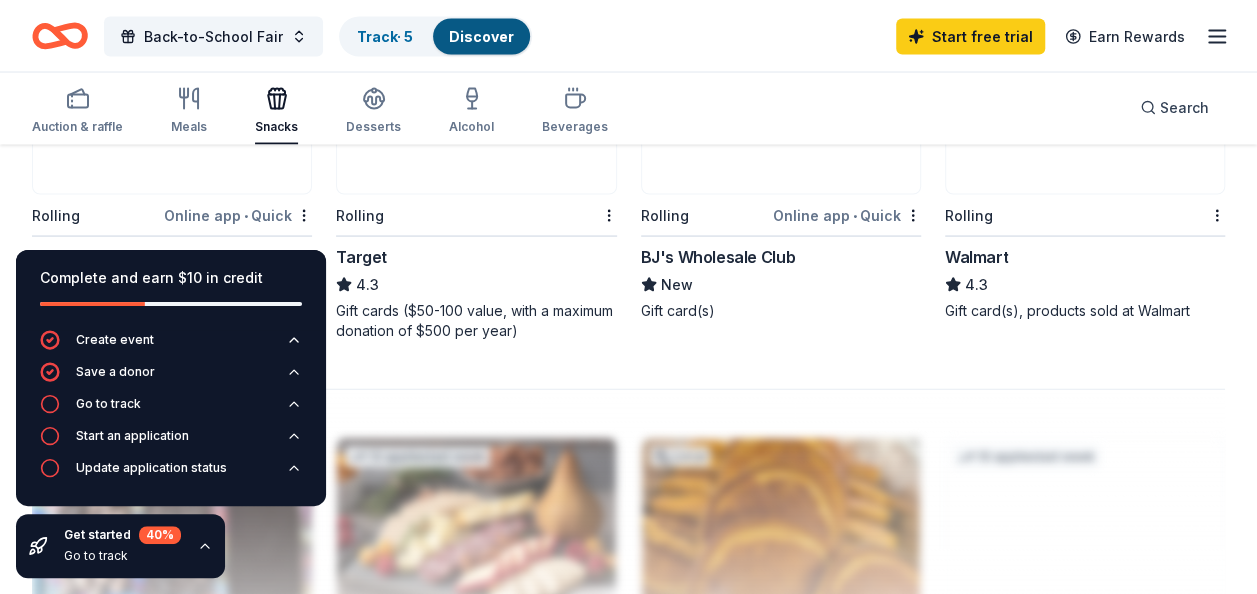 scroll, scrollTop: 1792, scrollLeft: 0, axis: vertical 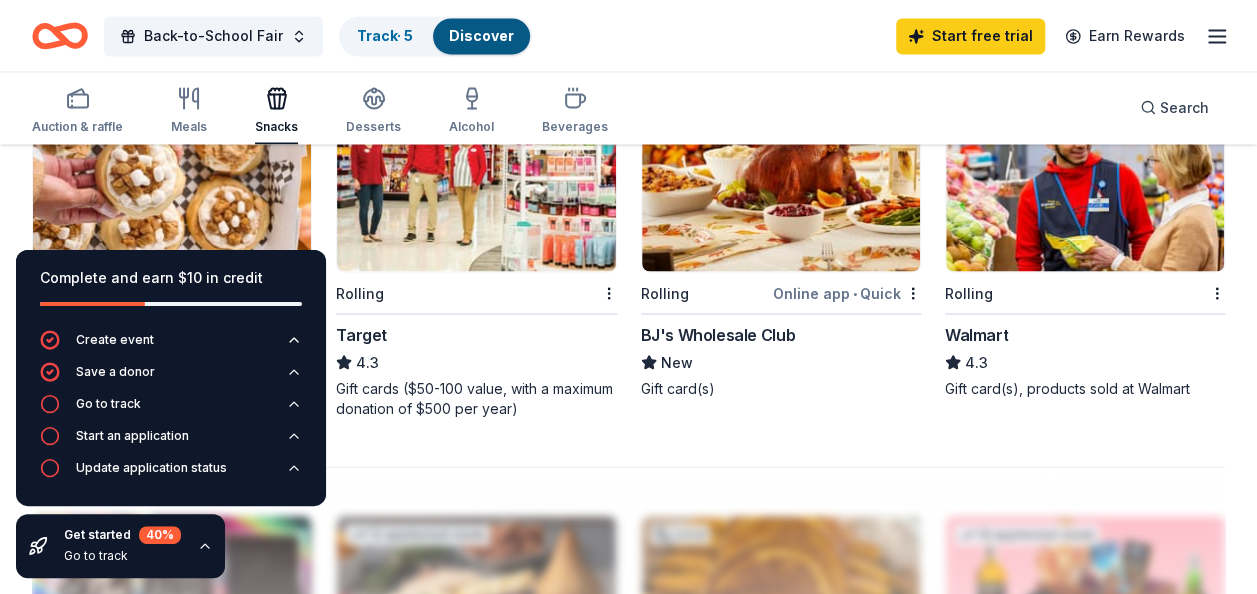 click at bounding box center [476, 176] 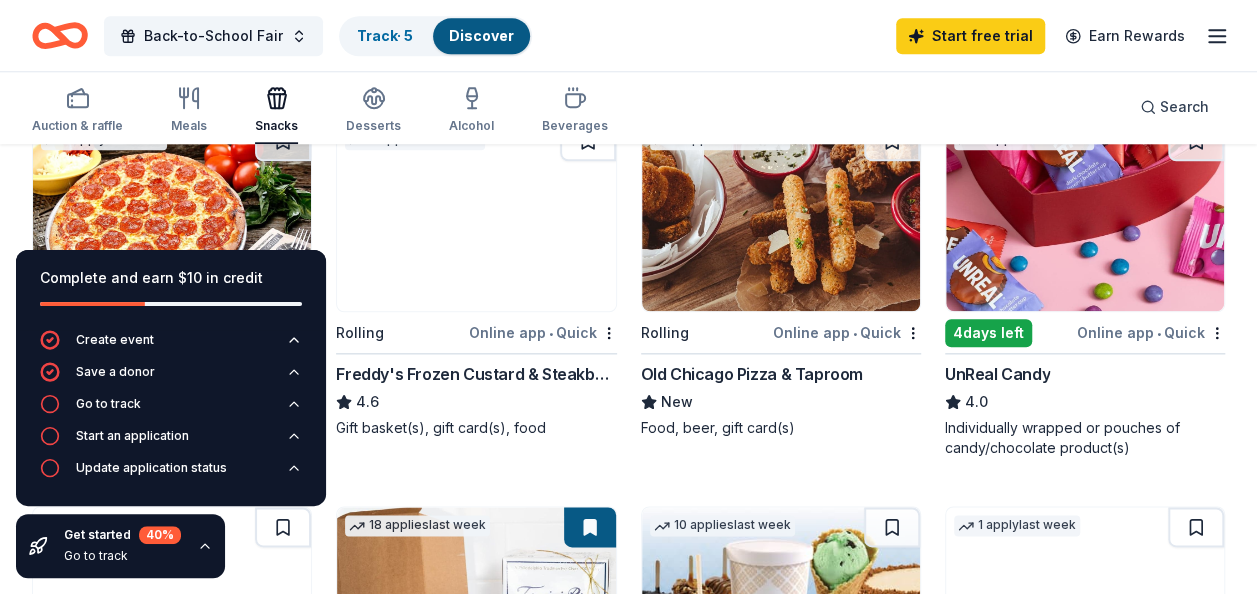 scroll, scrollTop: 972, scrollLeft: 0, axis: vertical 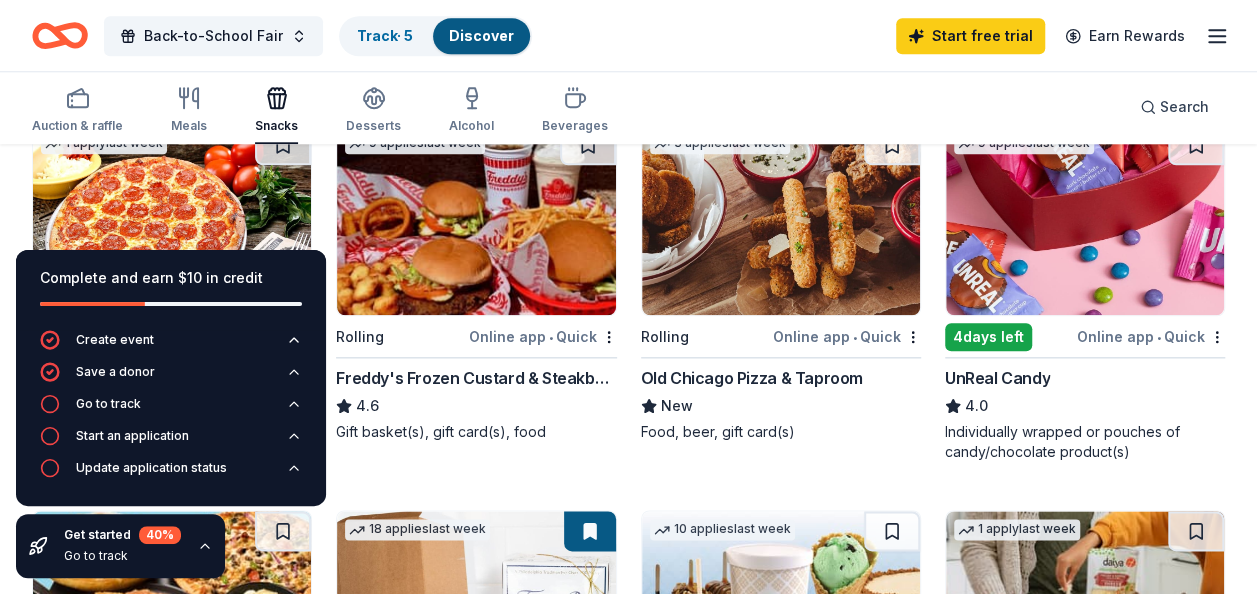 click at bounding box center [1085, 220] 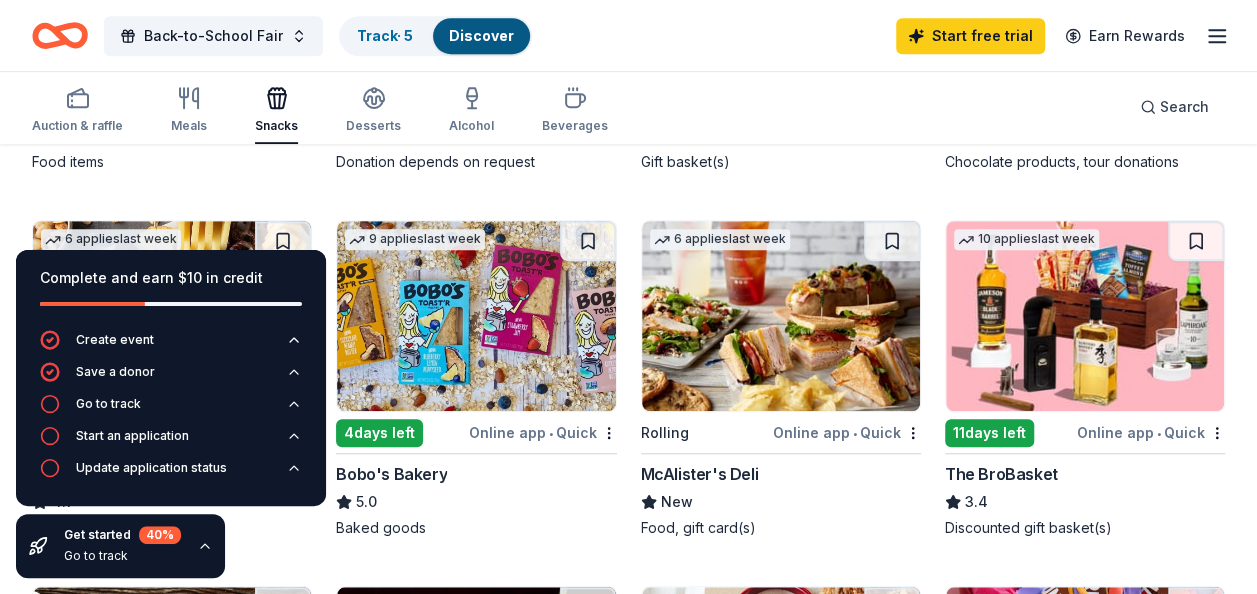 scroll, scrollTop: 503, scrollLeft: 0, axis: vertical 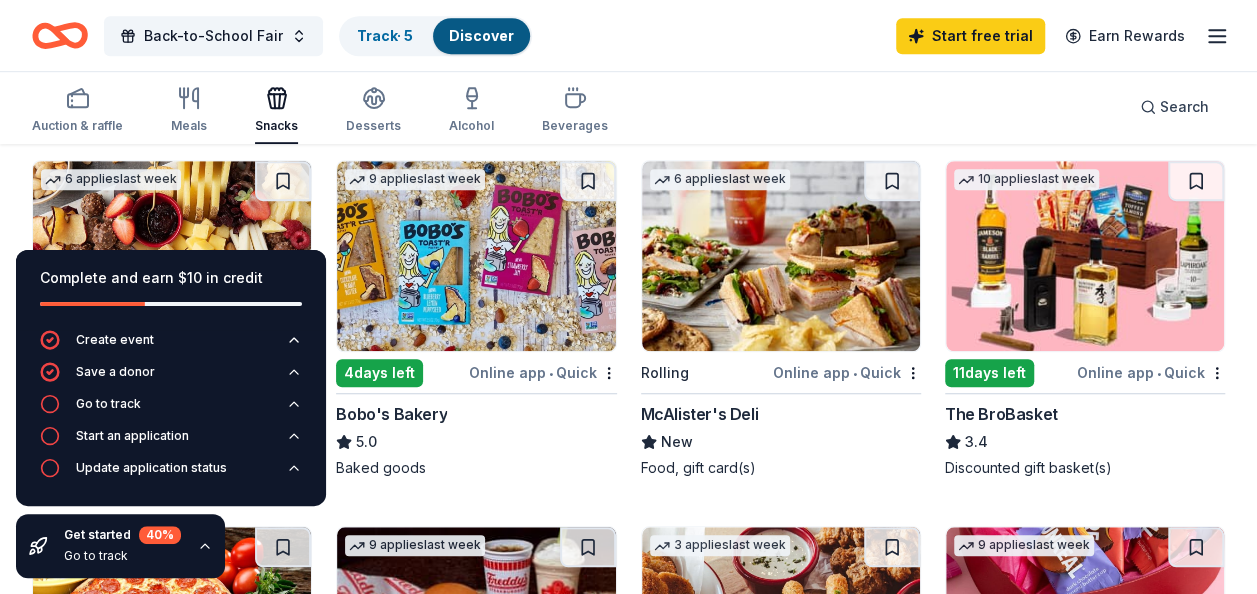 click at bounding box center (1085, 256) 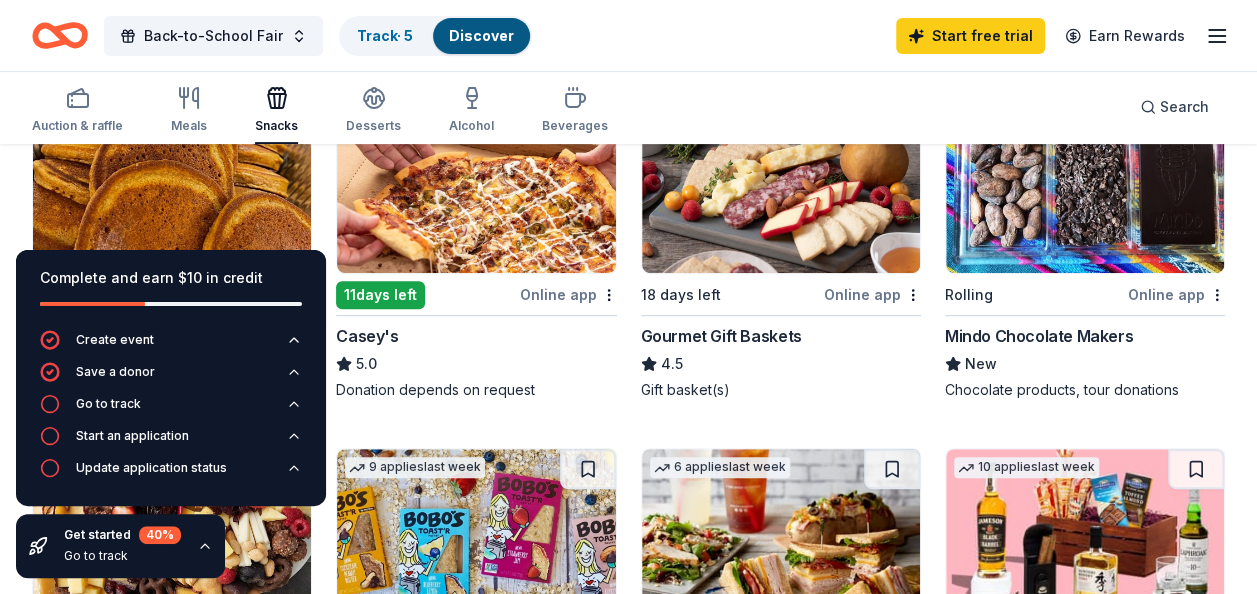 scroll, scrollTop: 283, scrollLeft: 0, axis: vertical 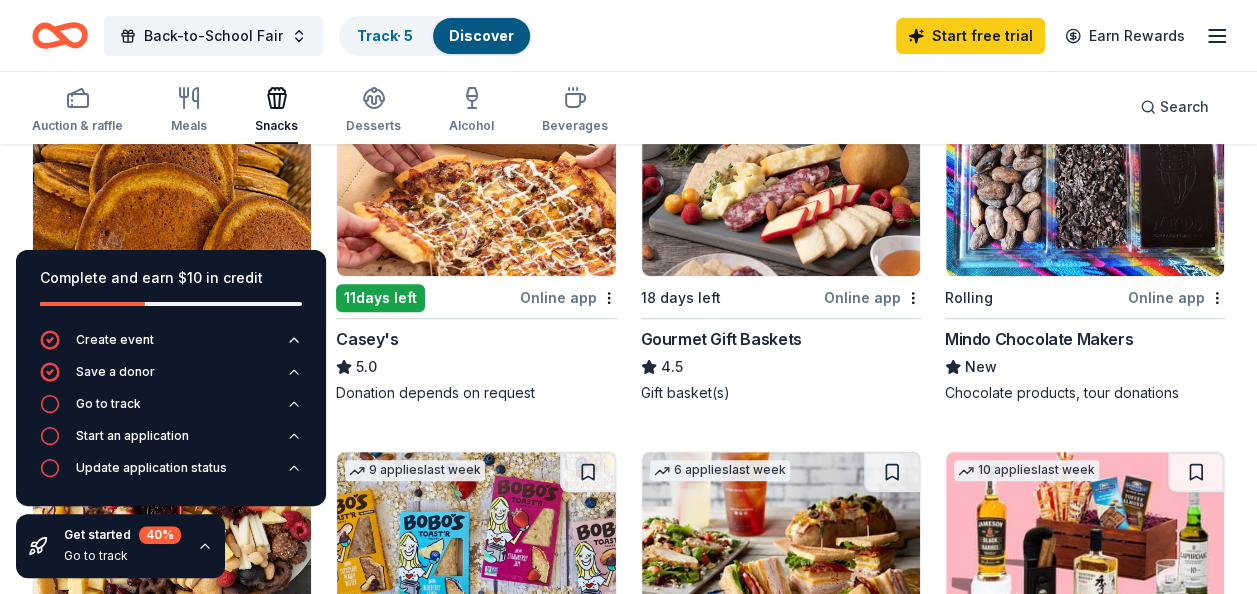 click on "Casey's" at bounding box center (476, 339) 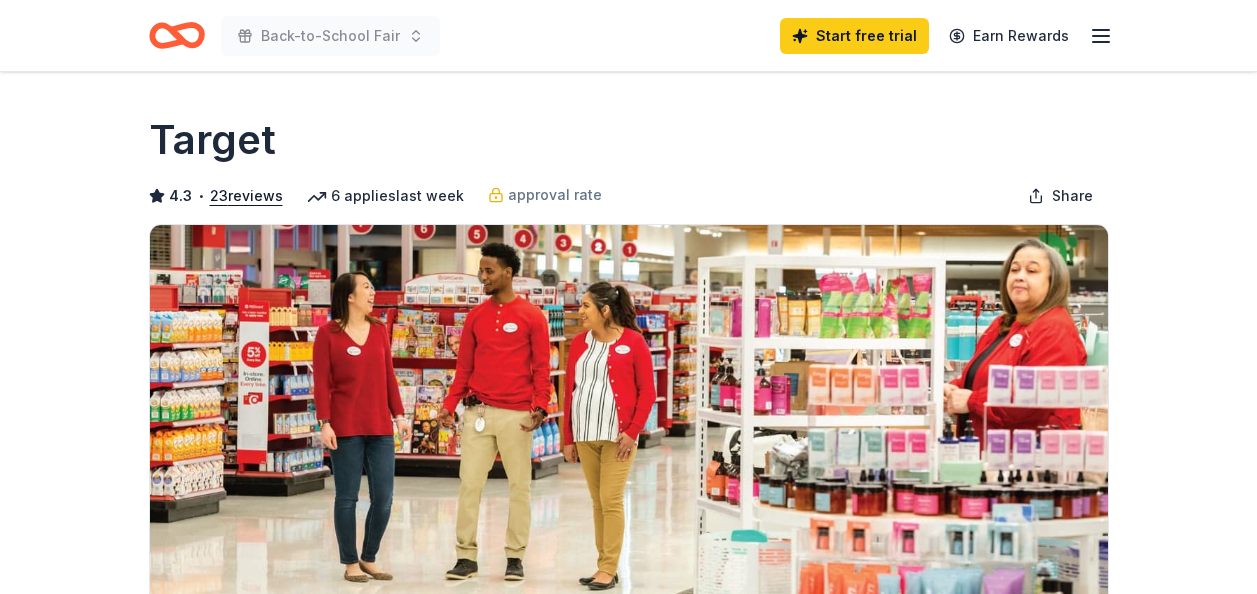 scroll, scrollTop: 0, scrollLeft: 0, axis: both 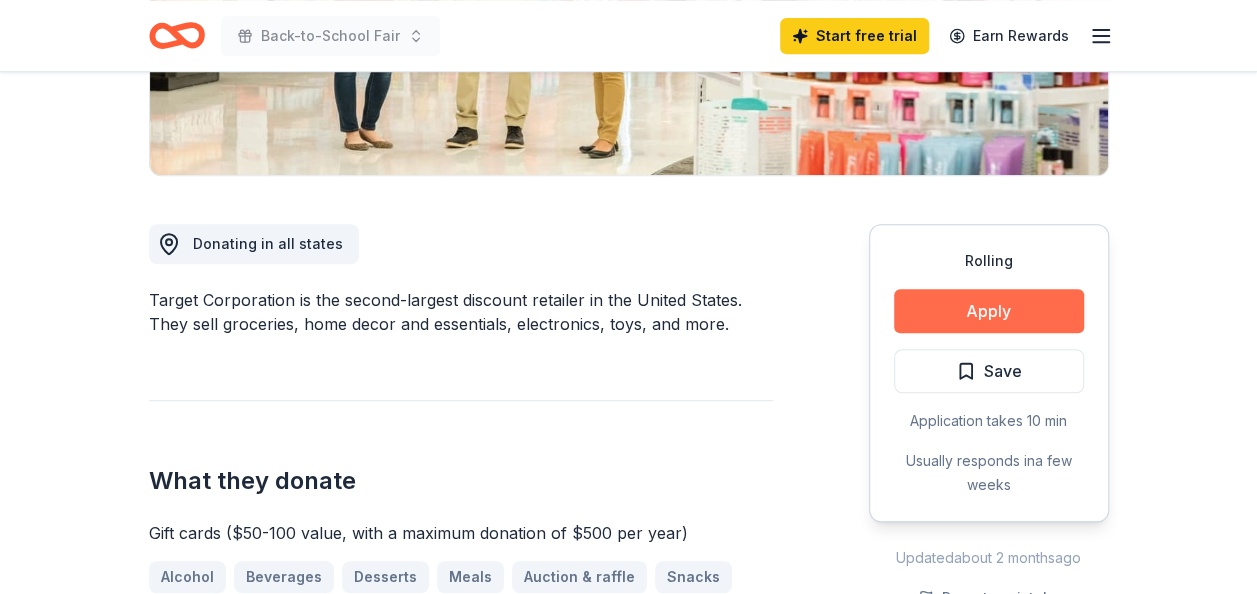 click on "Apply" at bounding box center [989, 311] 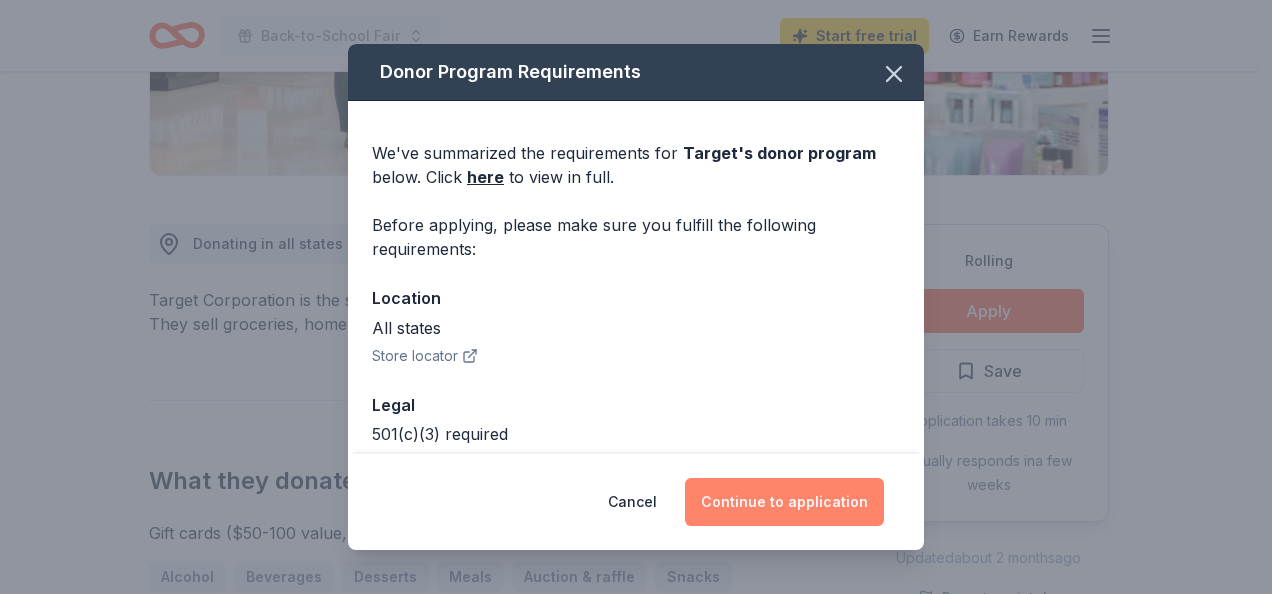 click on "Continue to application" at bounding box center [784, 502] 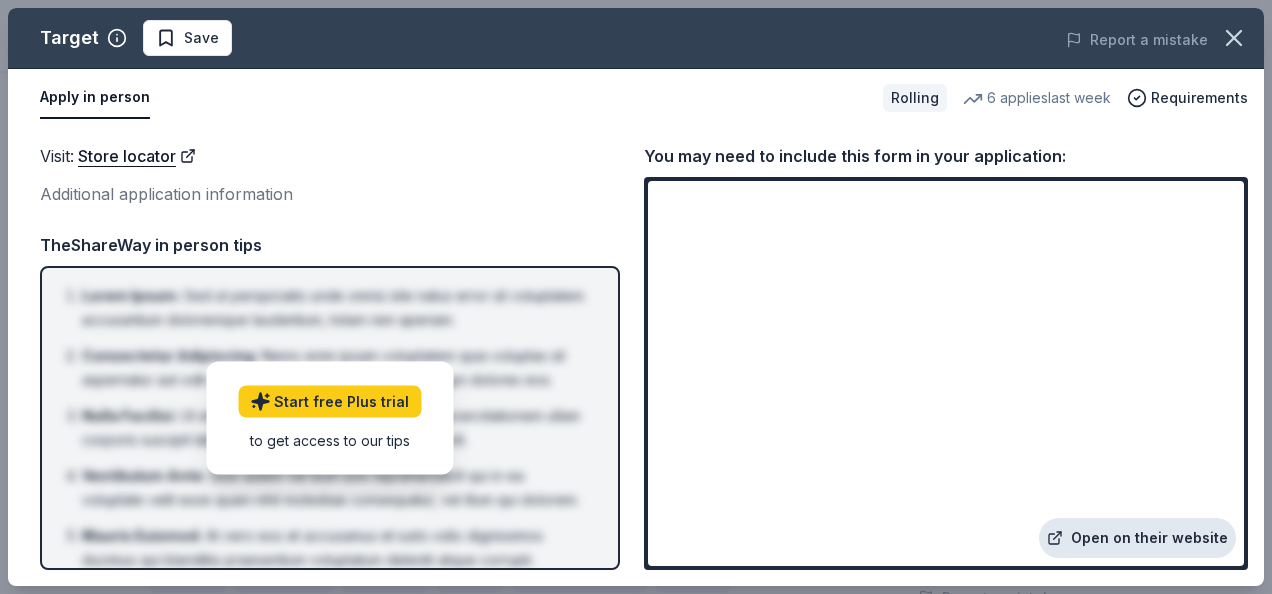 click on "Open on their website" at bounding box center [1137, 538] 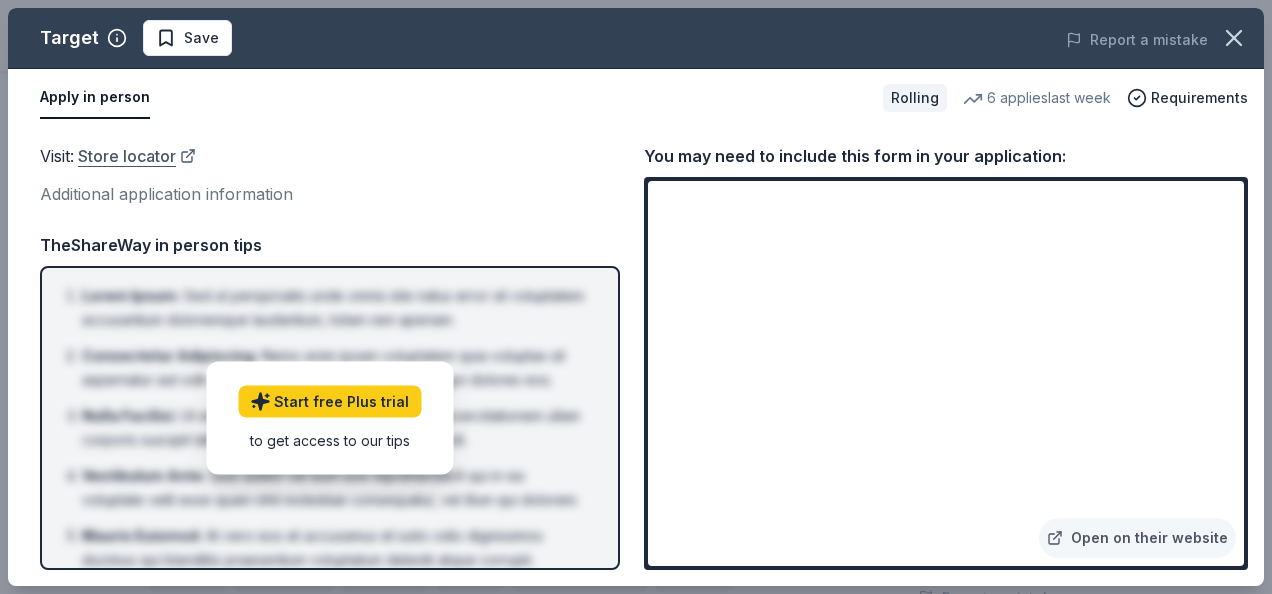 click on "Store locator" at bounding box center (137, 156) 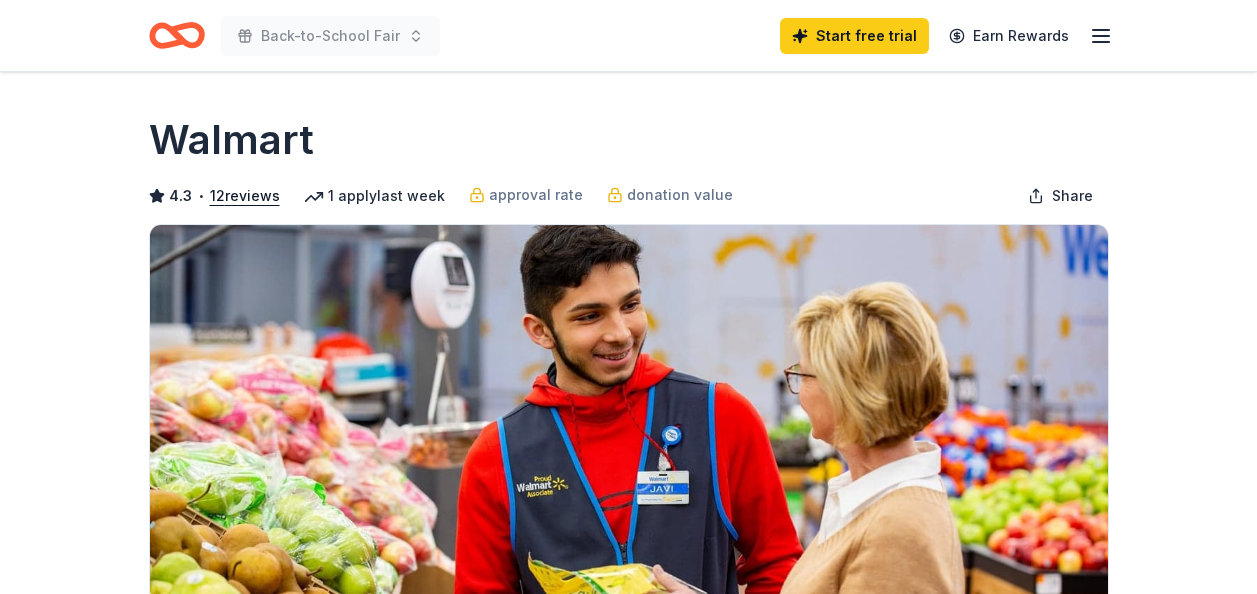 scroll, scrollTop: 0, scrollLeft: 0, axis: both 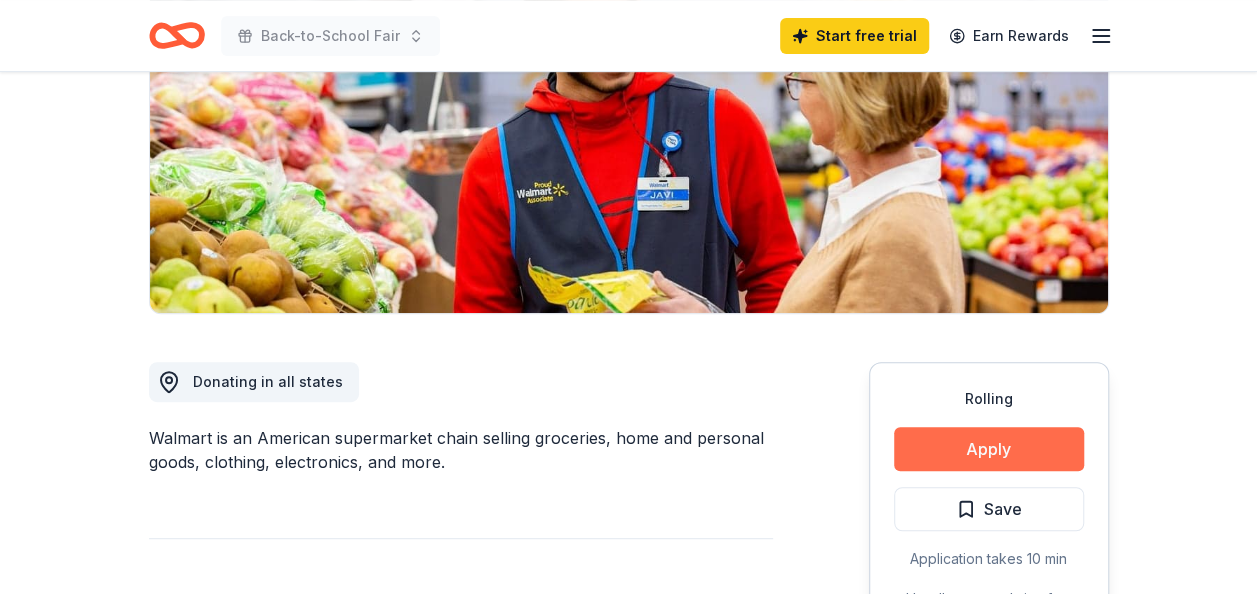 click on "Apply" at bounding box center [989, 449] 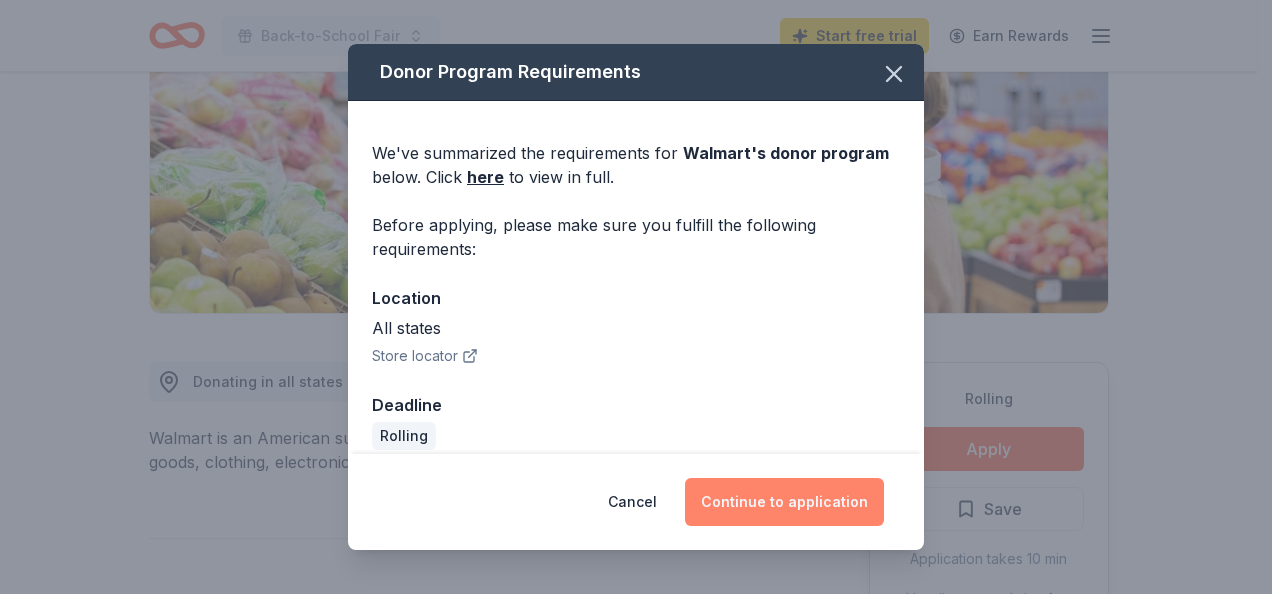 click on "Continue to application" at bounding box center [784, 502] 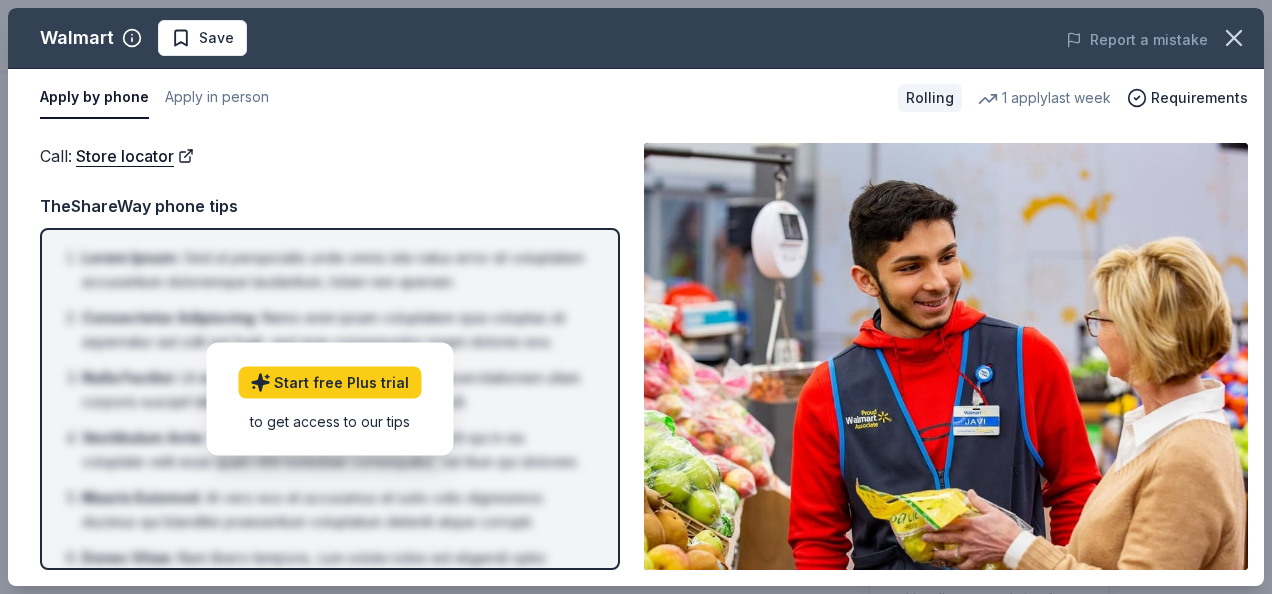 drag, startPoint x: 1256, startPoint y: 85, endPoint x: 1275, endPoint y: 190, distance: 106.7052 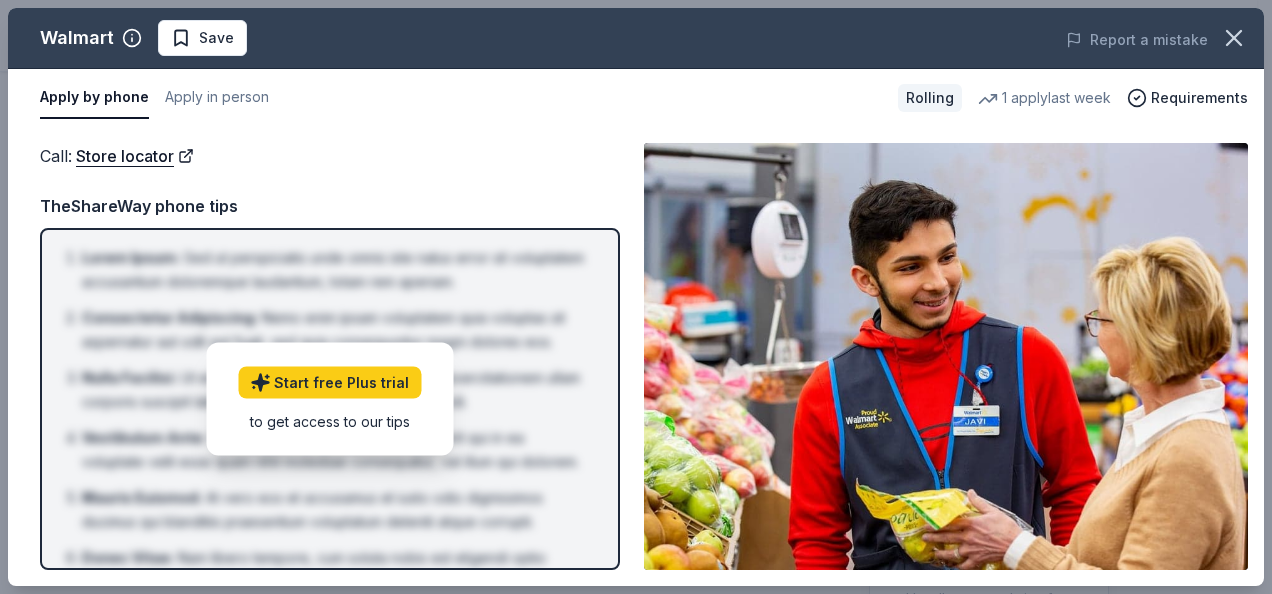 click on "Apply by phone" at bounding box center (94, 98) 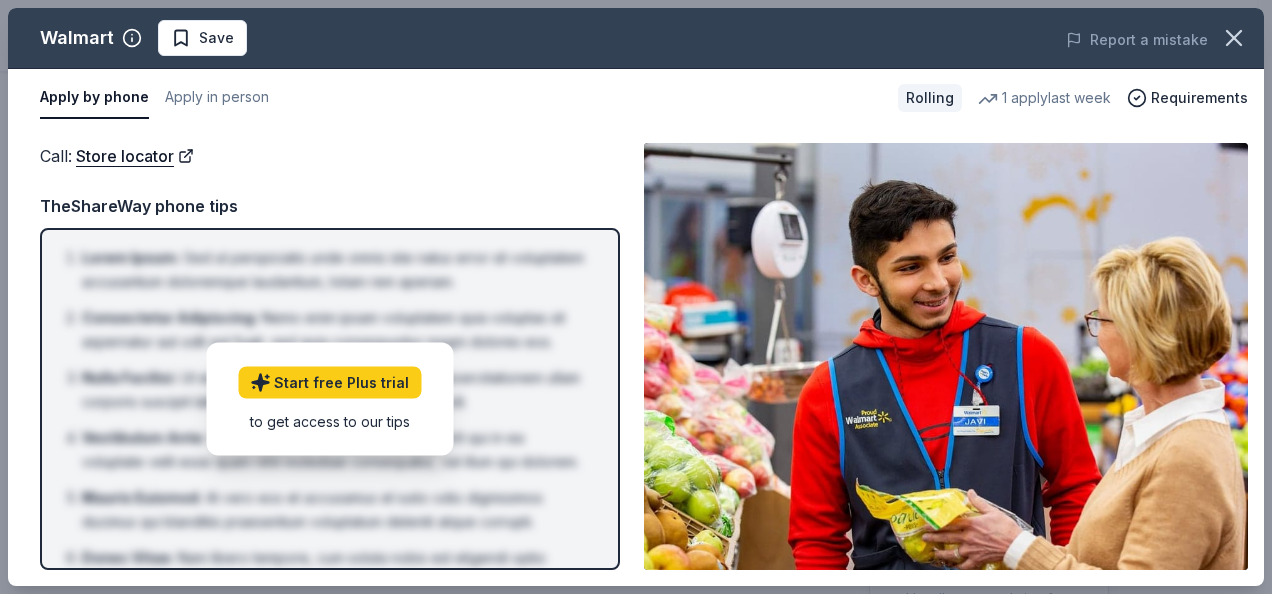 click on "Apply by phone" at bounding box center (94, 98) 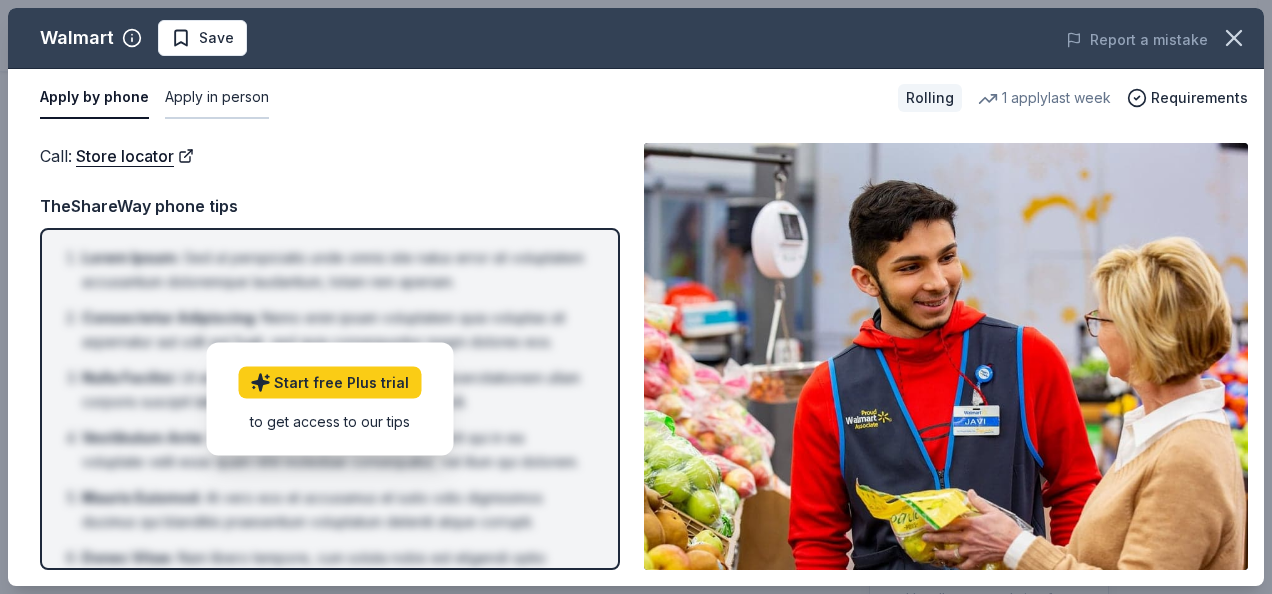 click on "Apply in person" at bounding box center (217, 98) 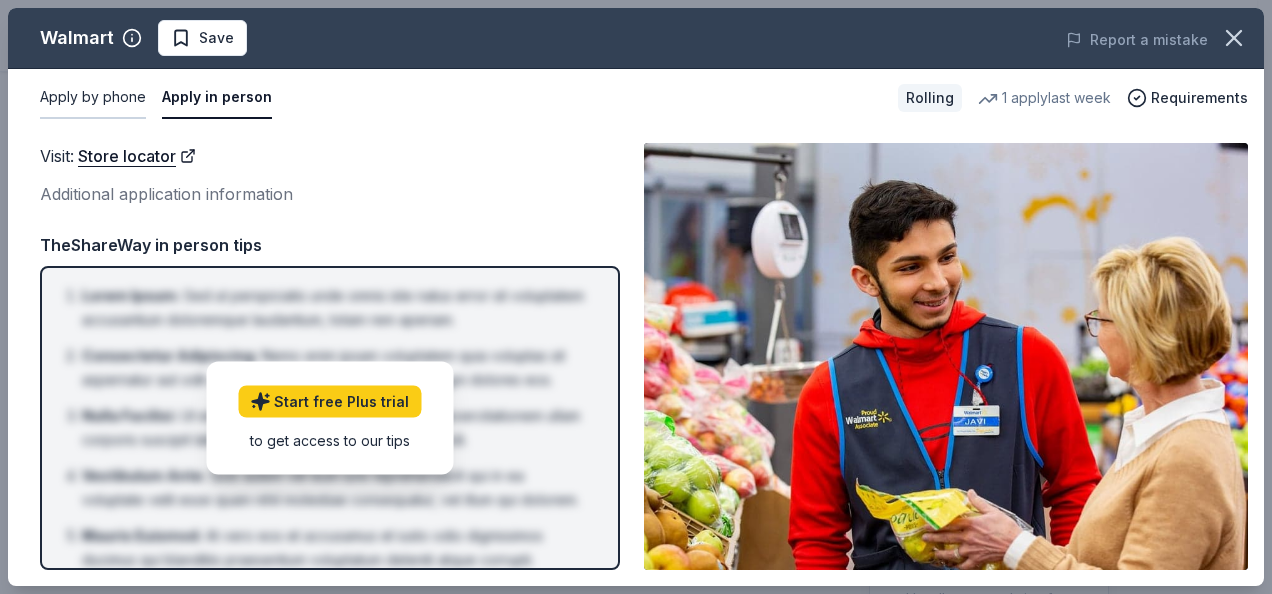 click on "Apply by phone" at bounding box center [93, 98] 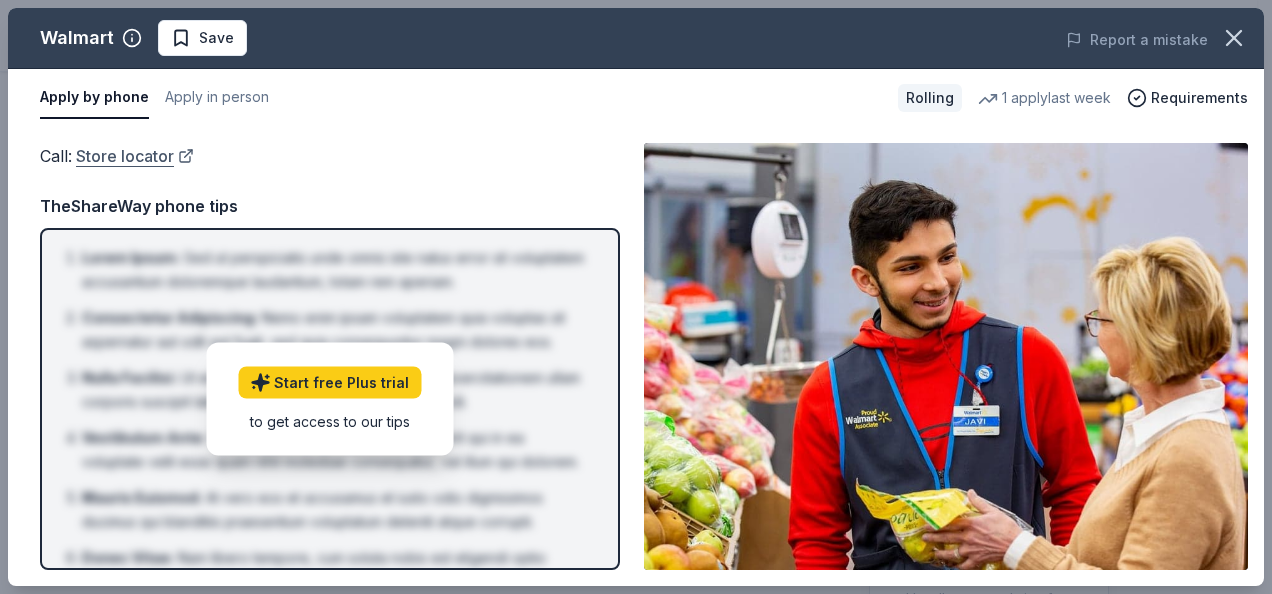 click on "Store locator" at bounding box center (135, 156) 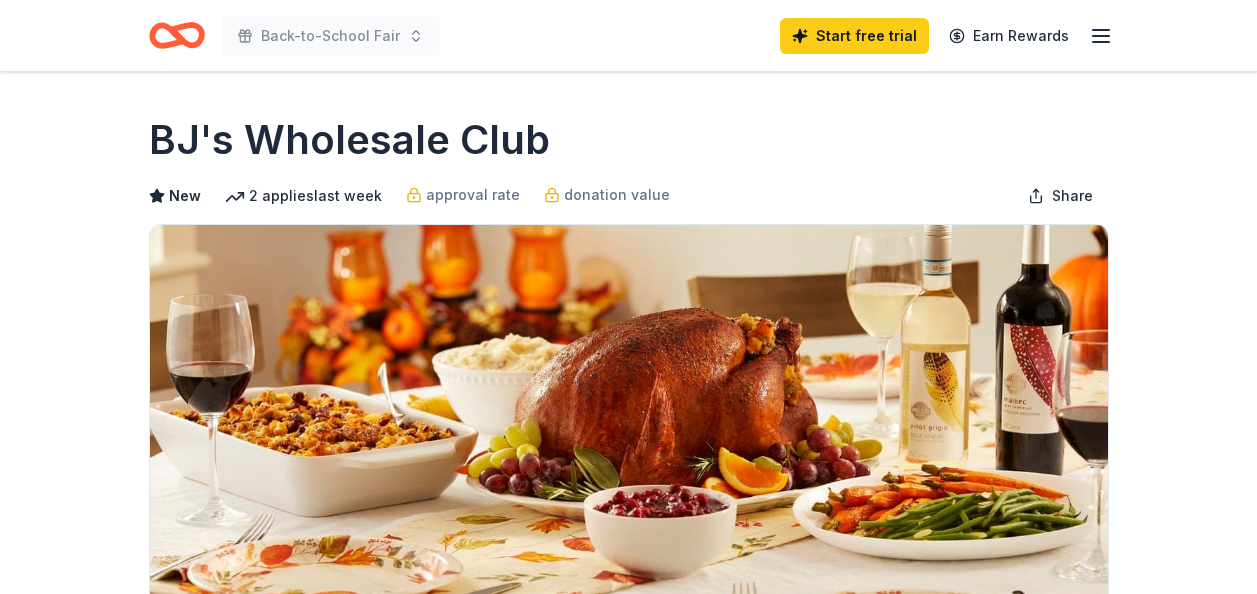 scroll, scrollTop: 0, scrollLeft: 0, axis: both 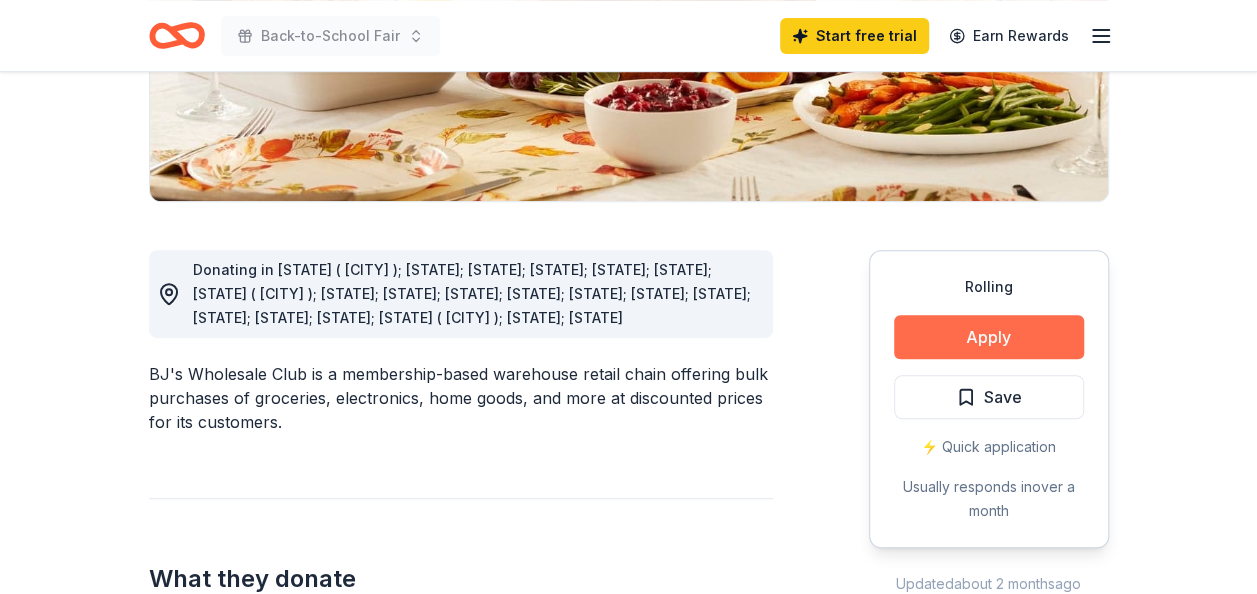 click on "Apply" at bounding box center (989, 337) 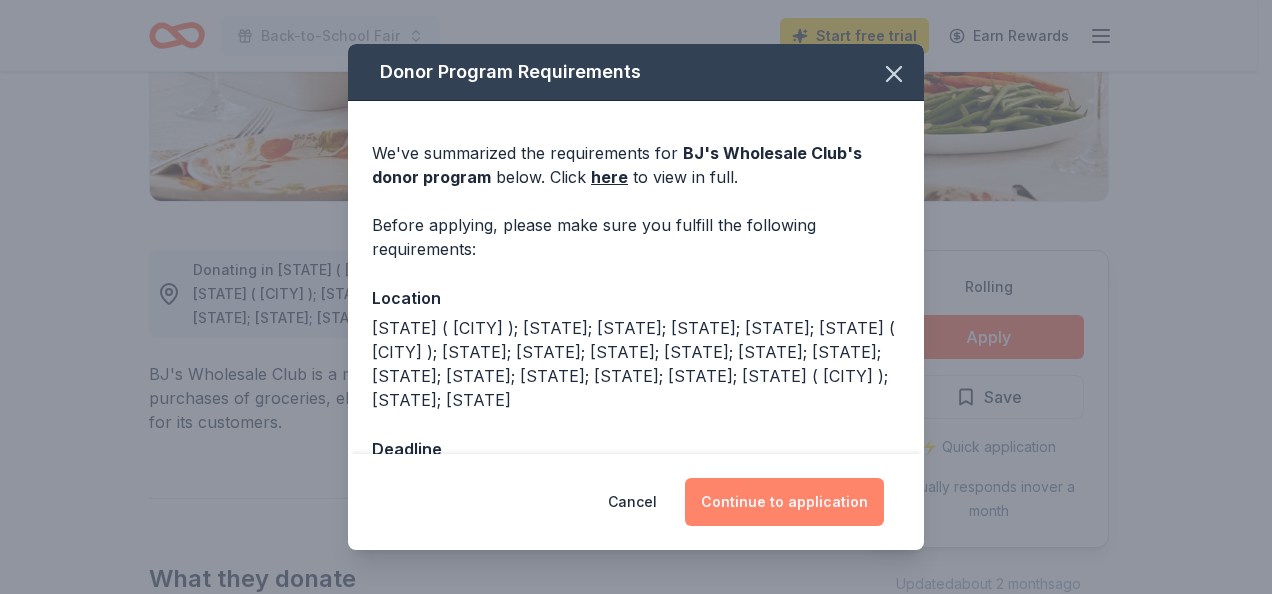 click on "Continue to application" at bounding box center [784, 502] 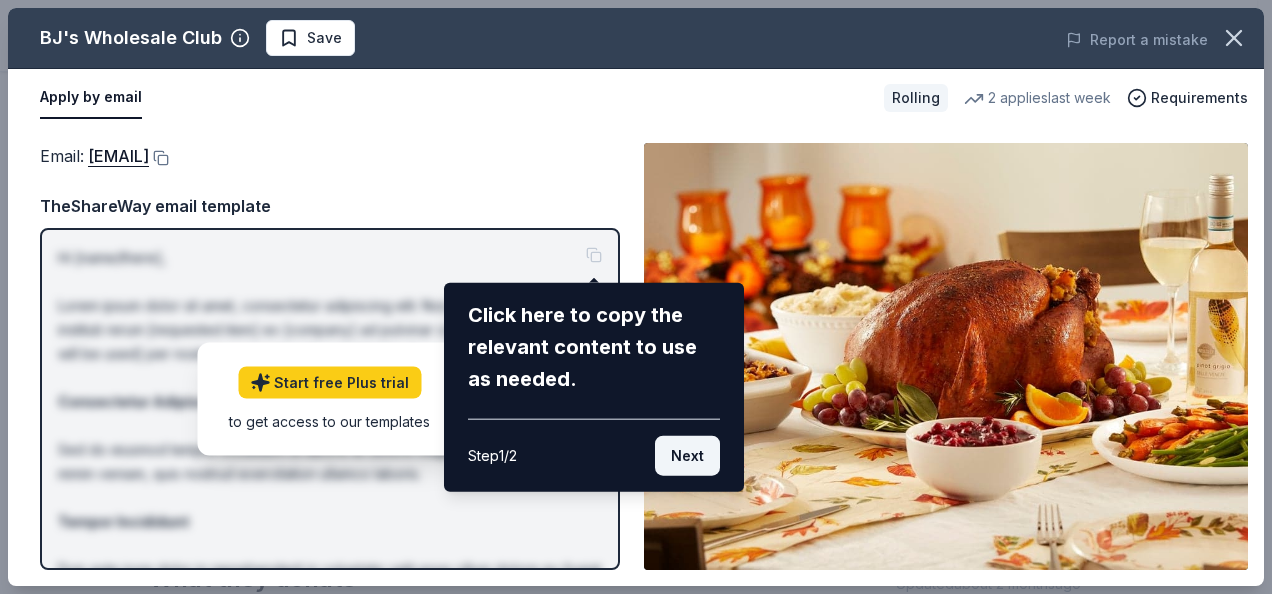 click on "Next" at bounding box center (687, 456) 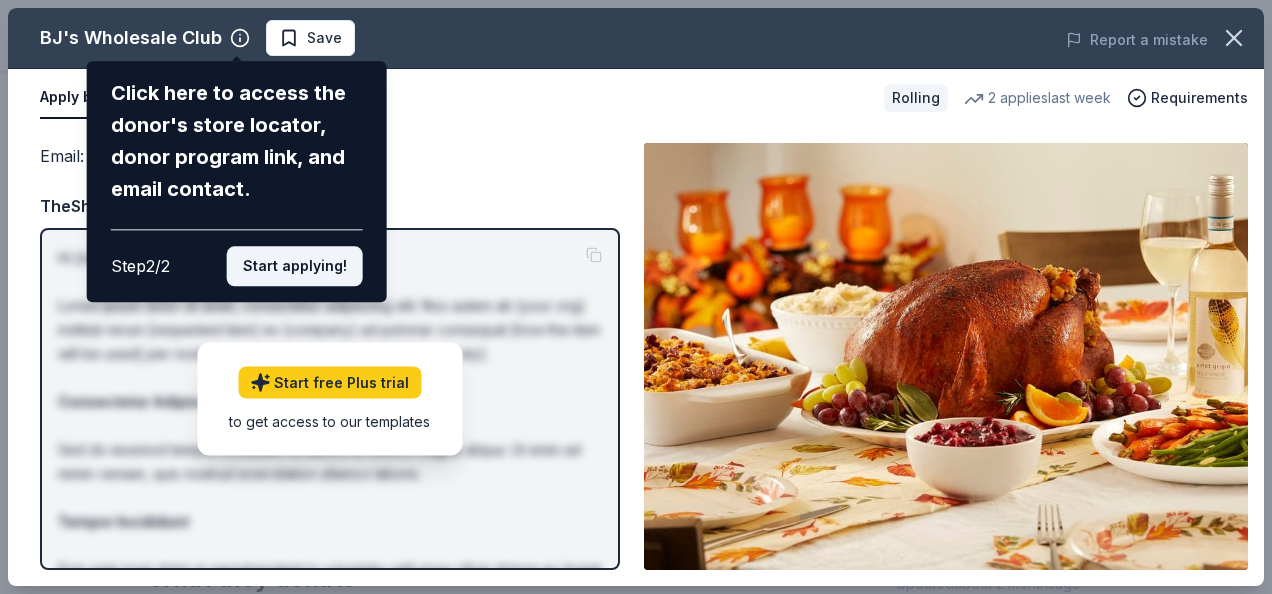 click on "Start applying!" at bounding box center (295, 266) 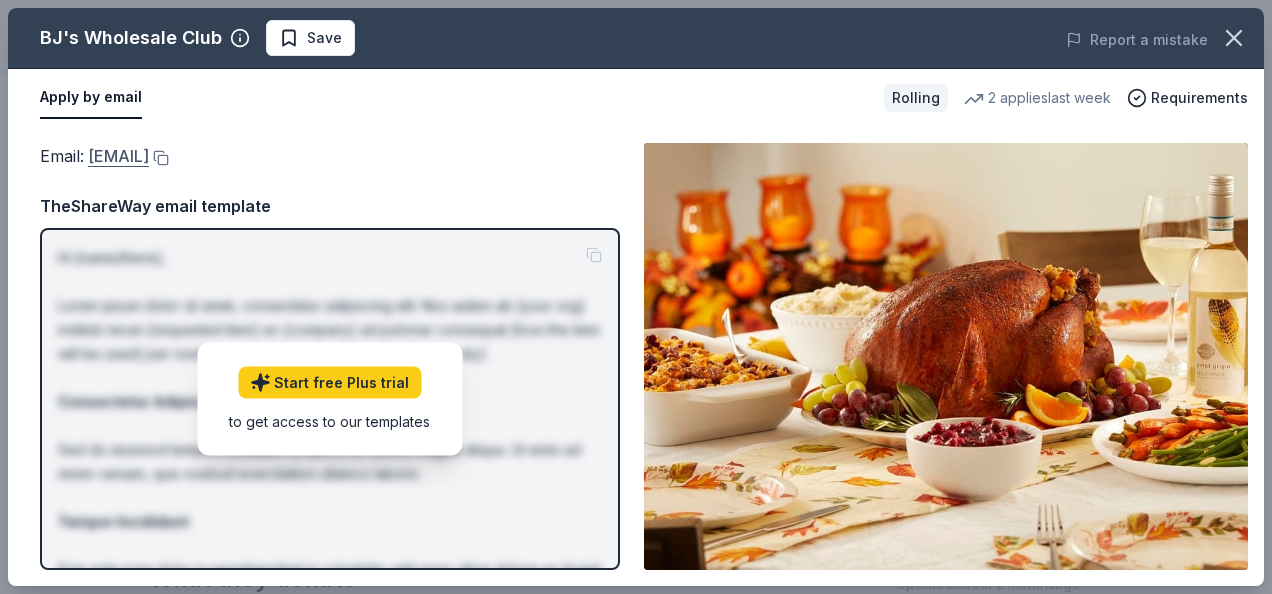 click on "community@bjs.com" at bounding box center [118, 156] 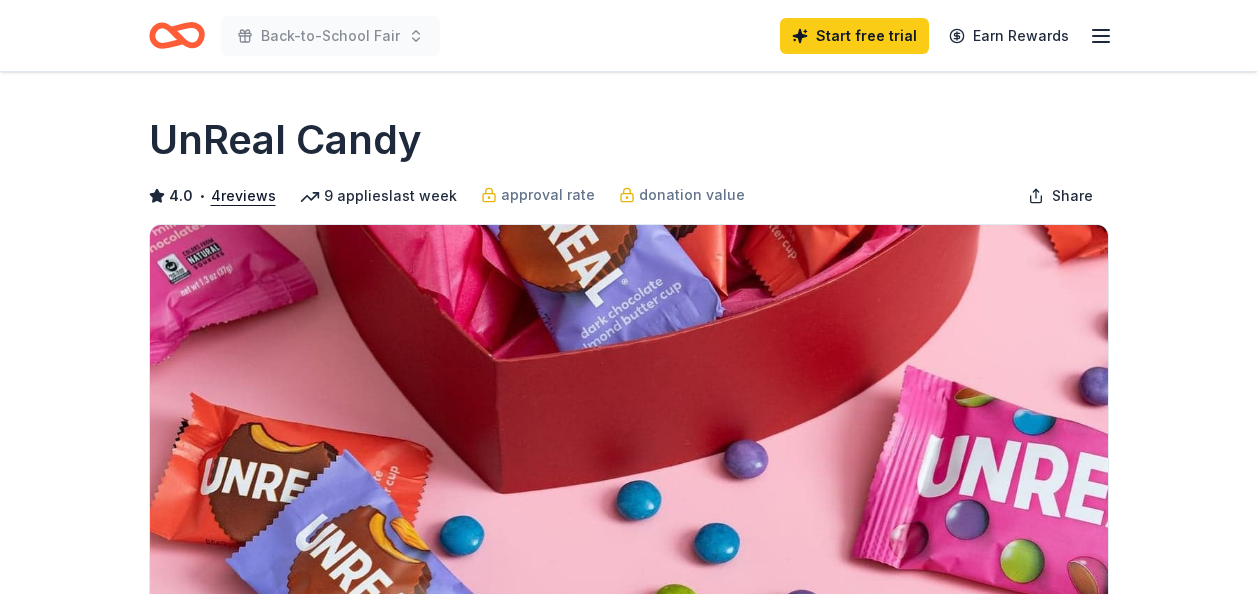 scroll, scrollTop: 0, scrollLeft: 0, axis: both 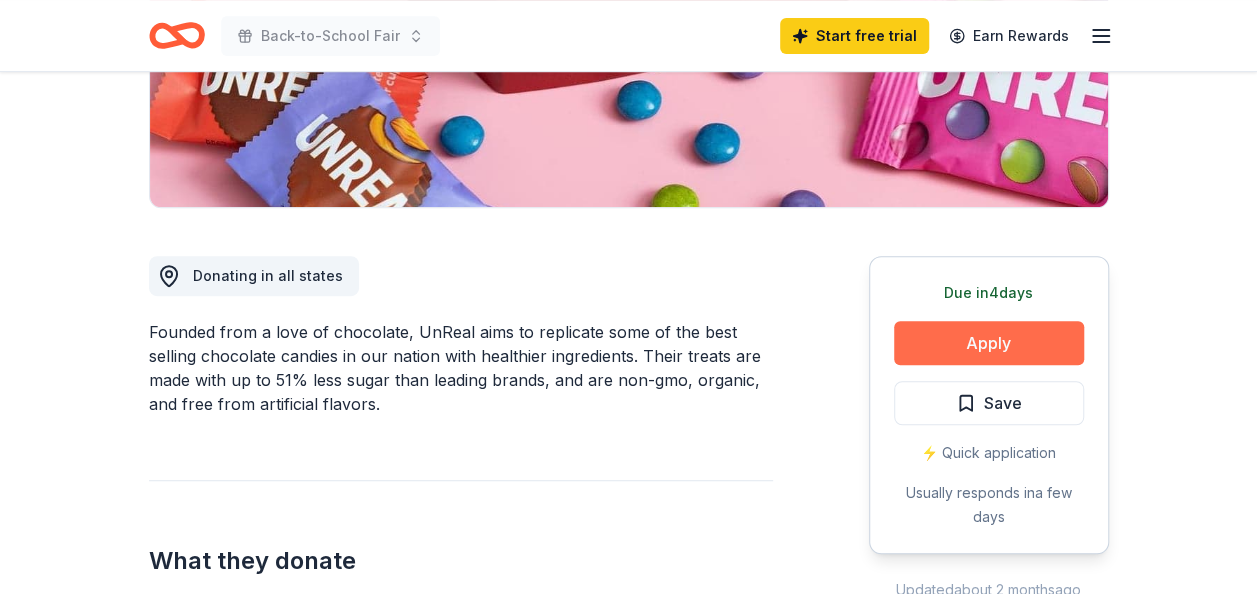 click on "Apply" at bounding box center [989, 343] 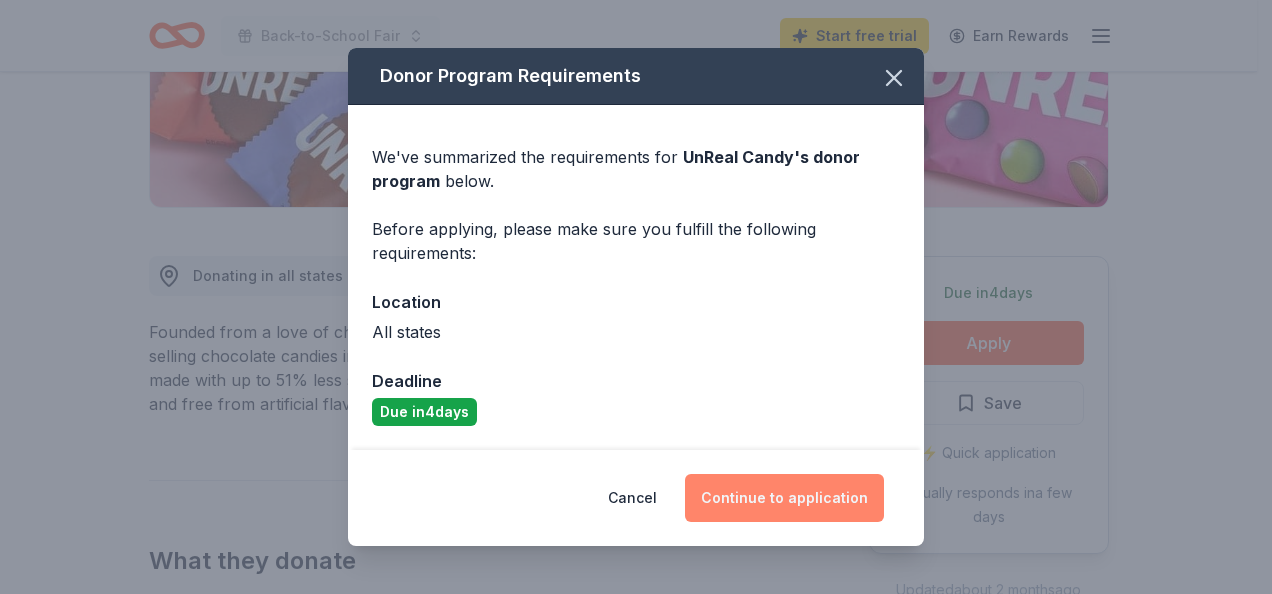 click on "Continue to application" at bounding box center [784, 498] 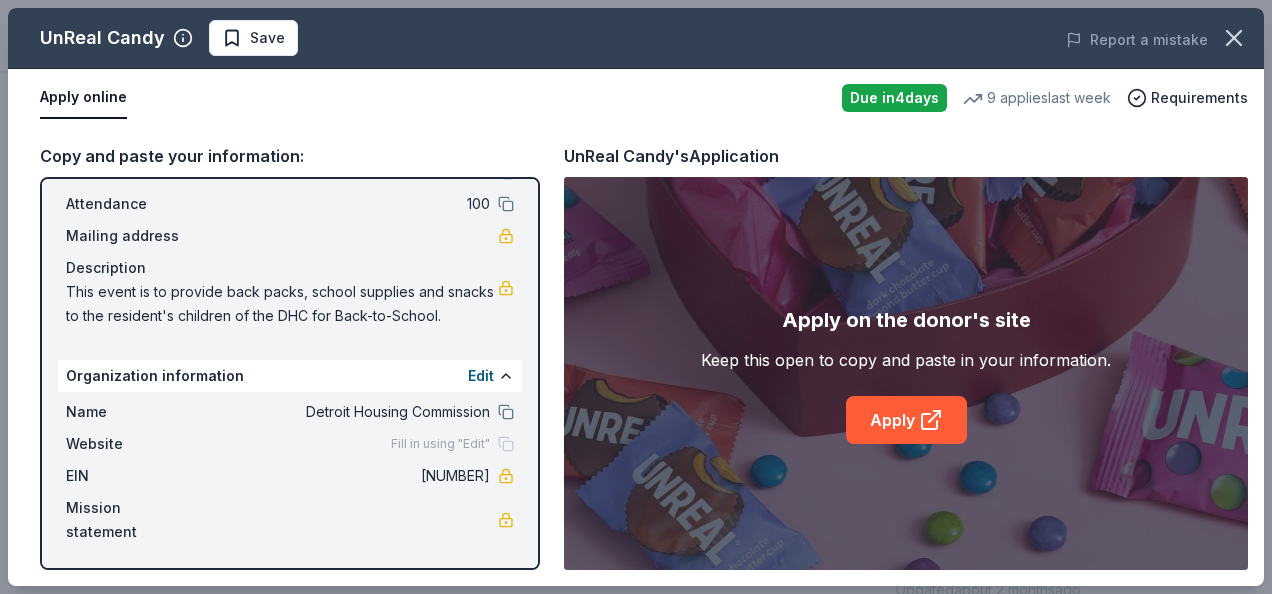 scroll, scrollTop: 0, scrollLeft: 0, axis: both 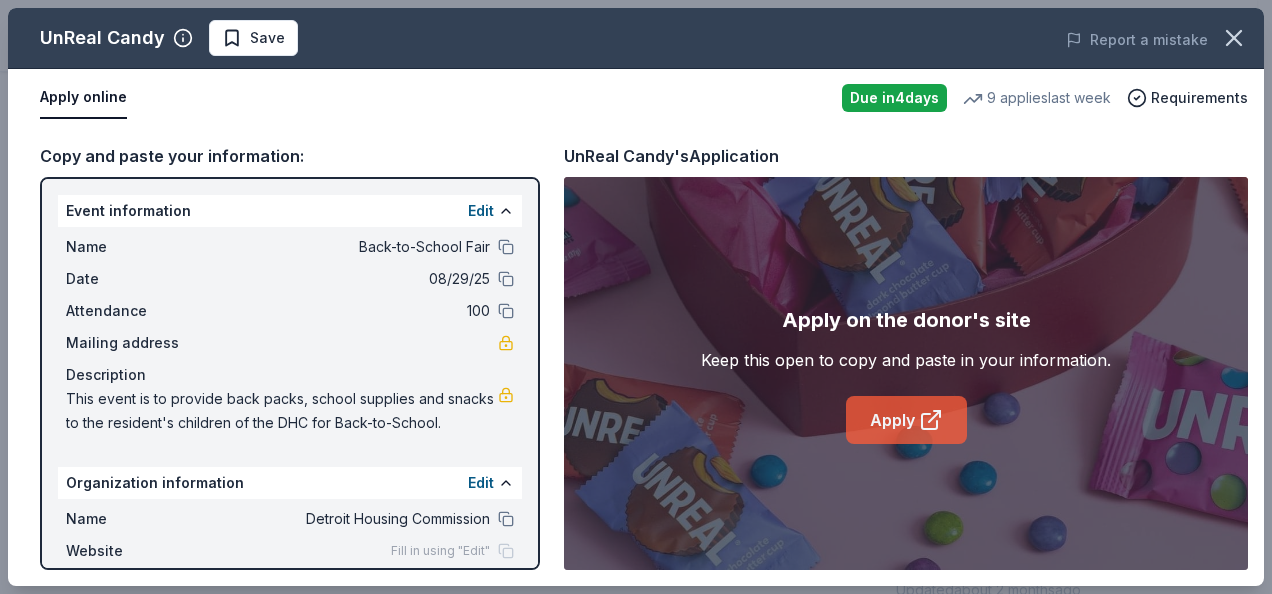 click on "Apply" at bounding box center [906, 420] 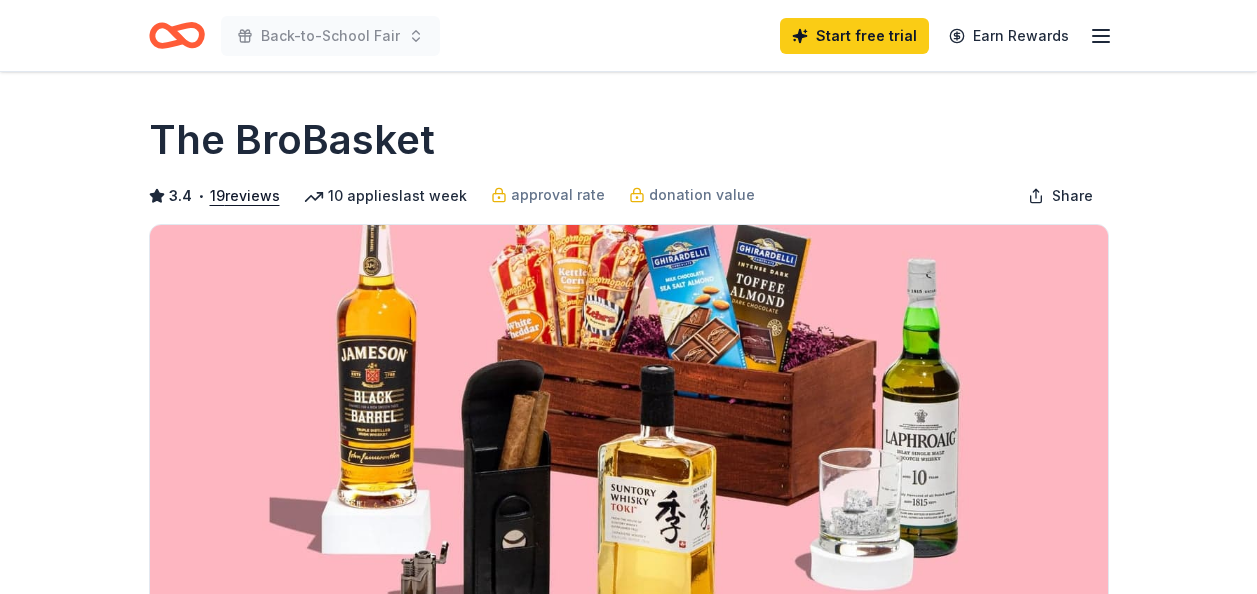 scroll, scrollTop: 0, scrollLeft: 0, axis: both 